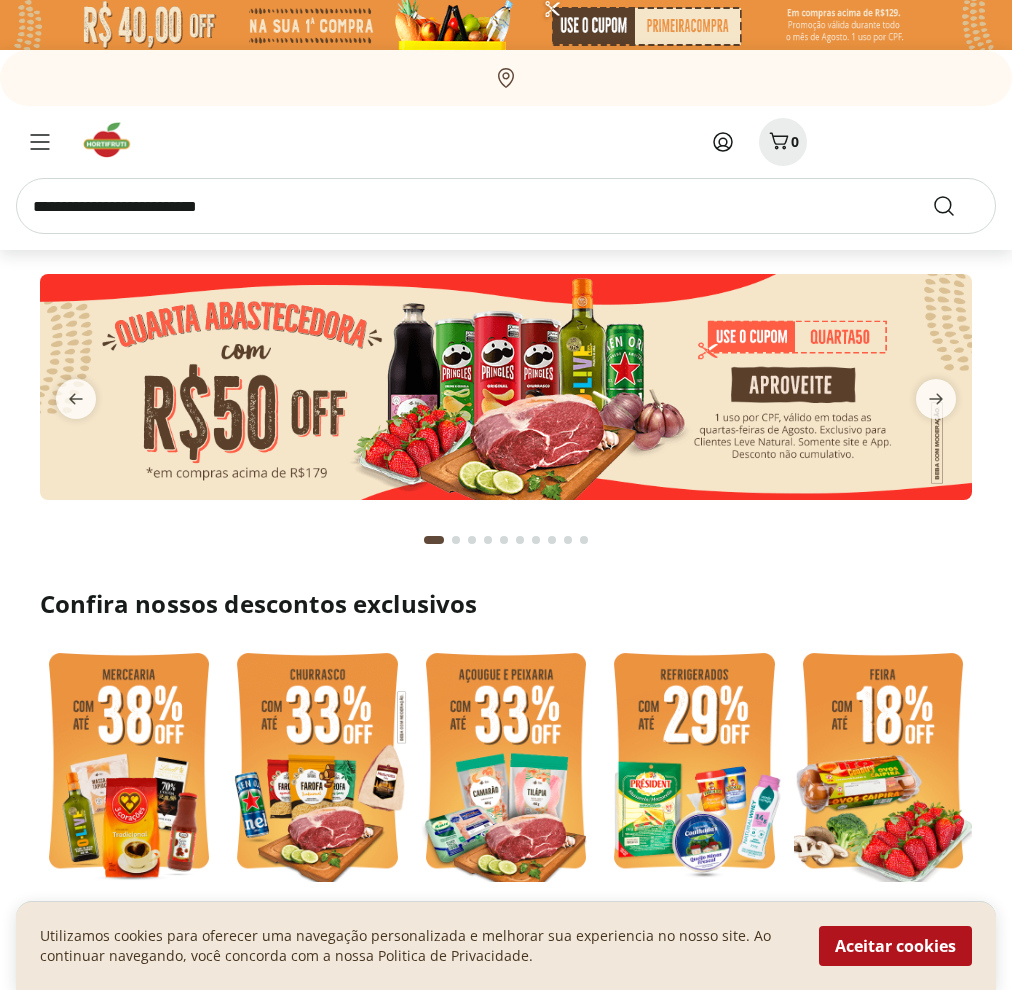 scroll, scrollTop: 0, scrollLeft: 0, axis: both 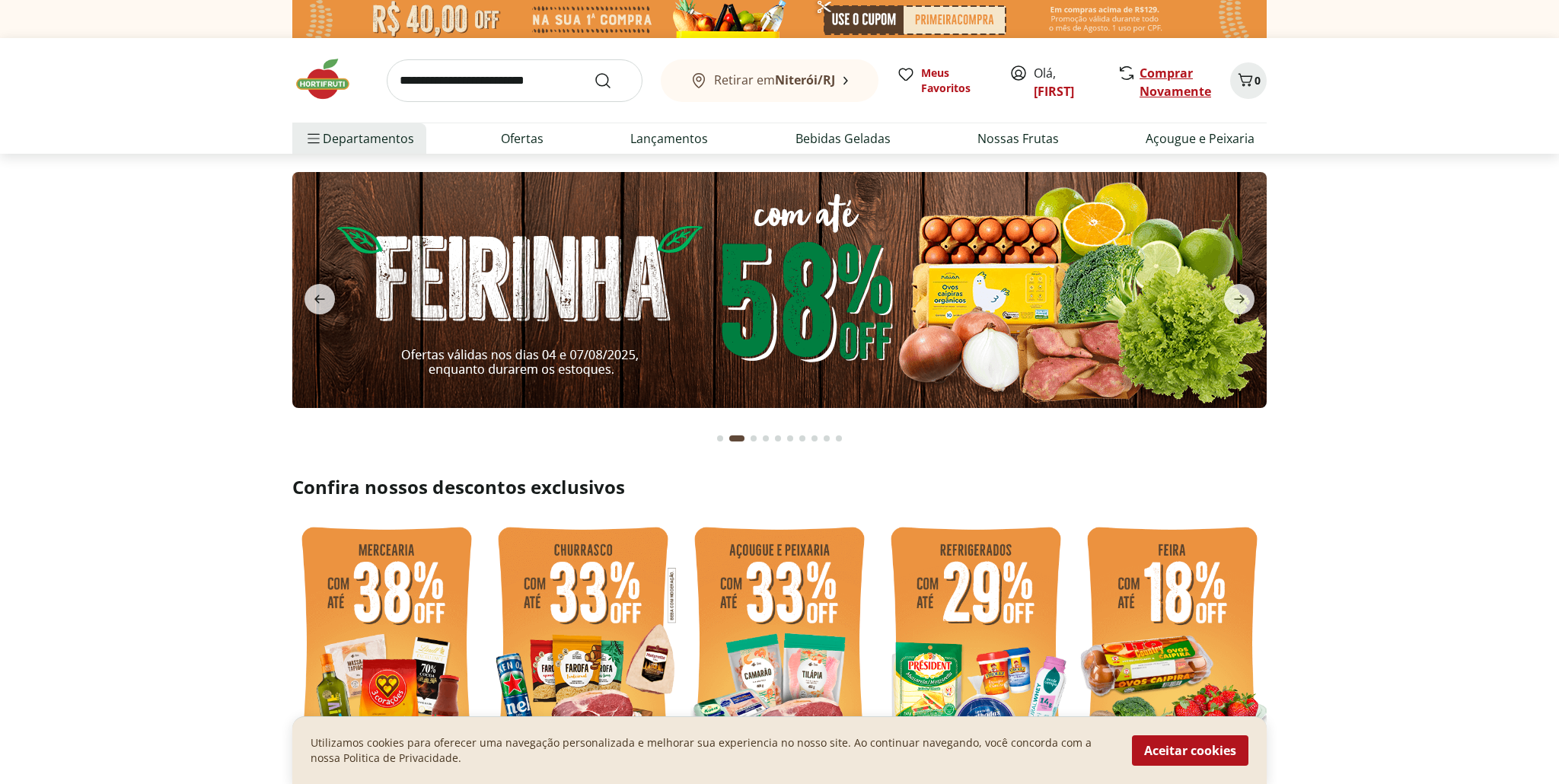 click on "Comprar Novamente" at bounding box center [1175, 82] 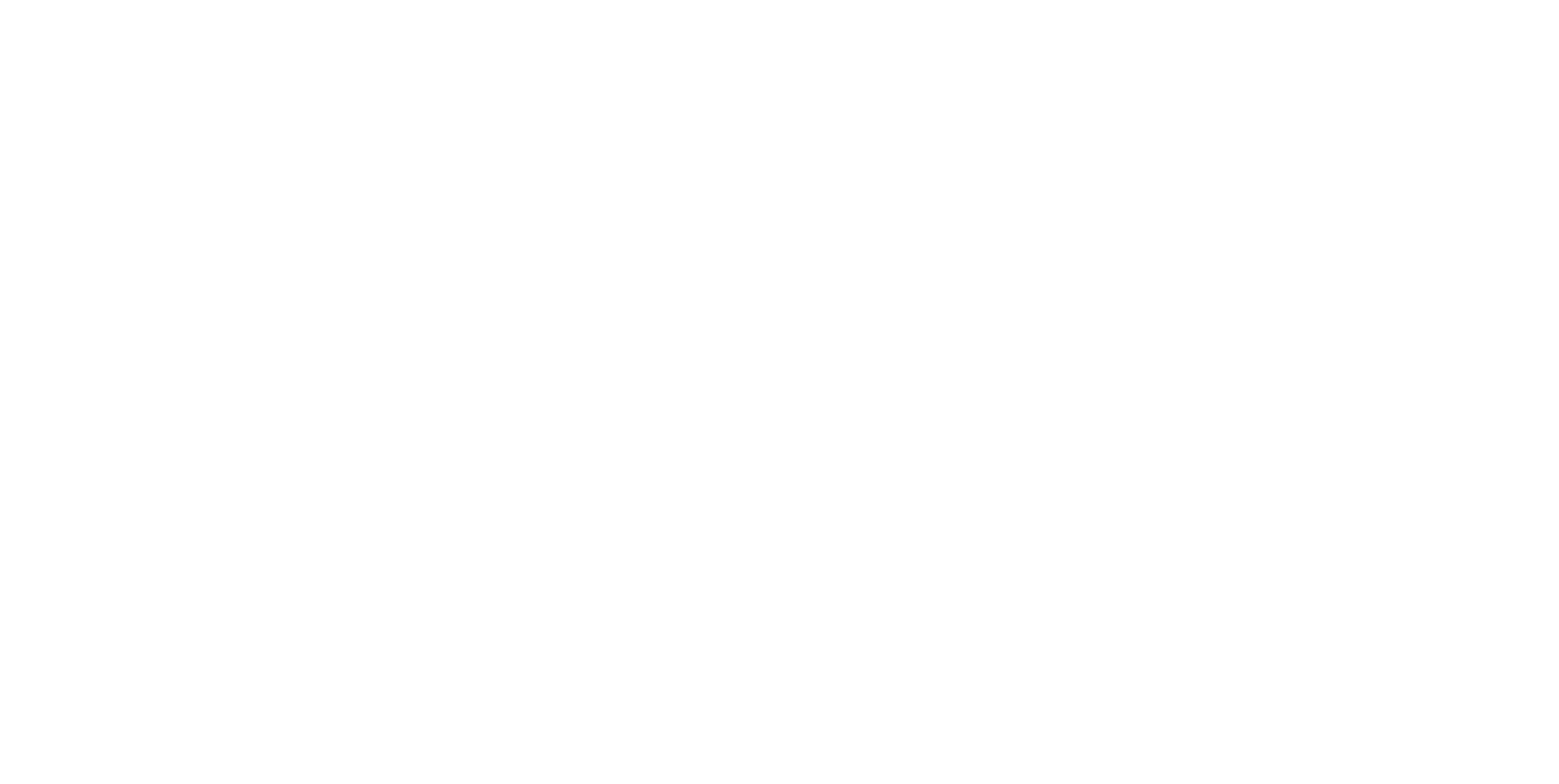 scroll, scrollTop: 0, scrollLeft: 0, axis: both 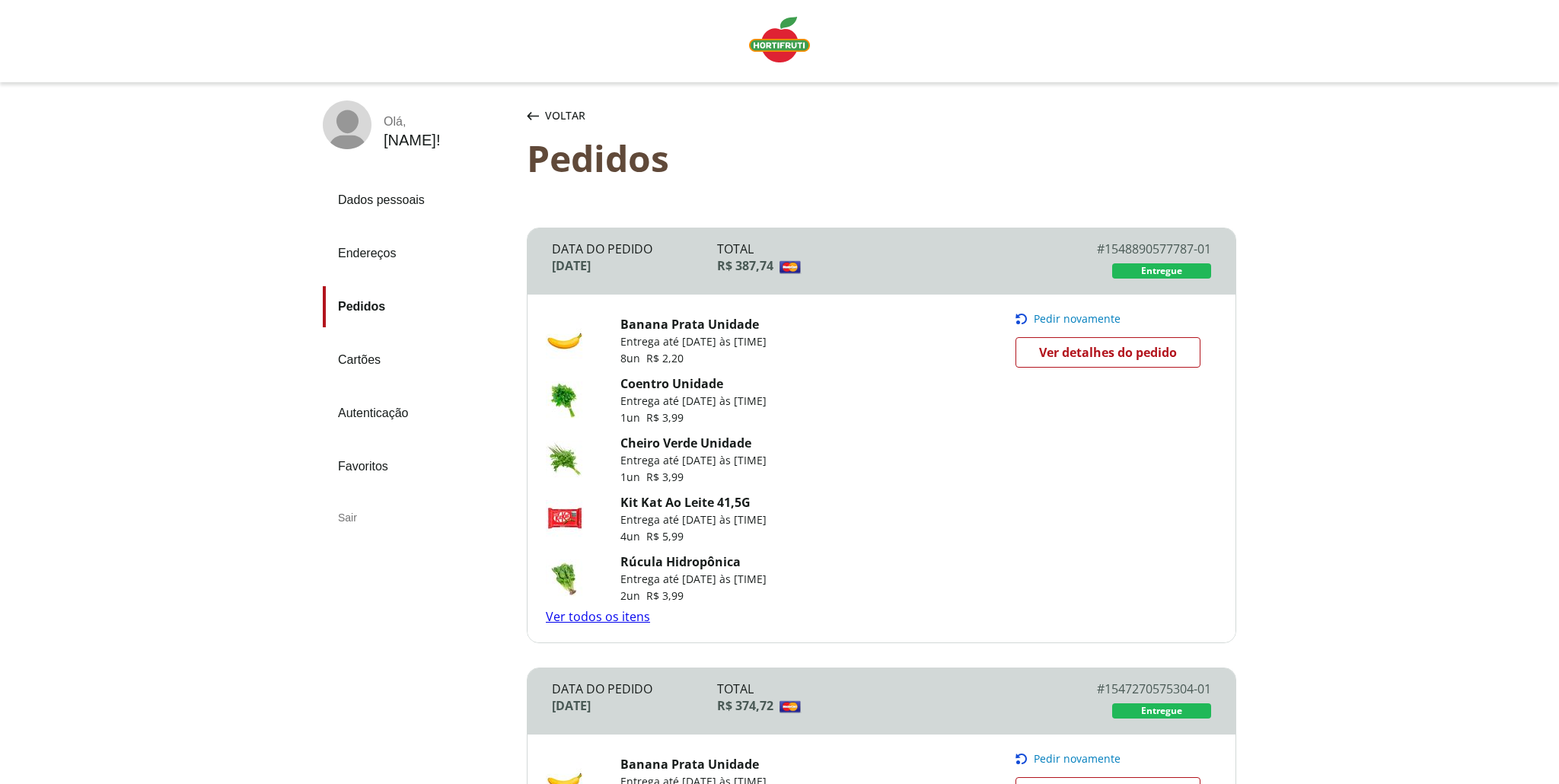 click on "Pedir novamente" at bounding box center [1077, 319] 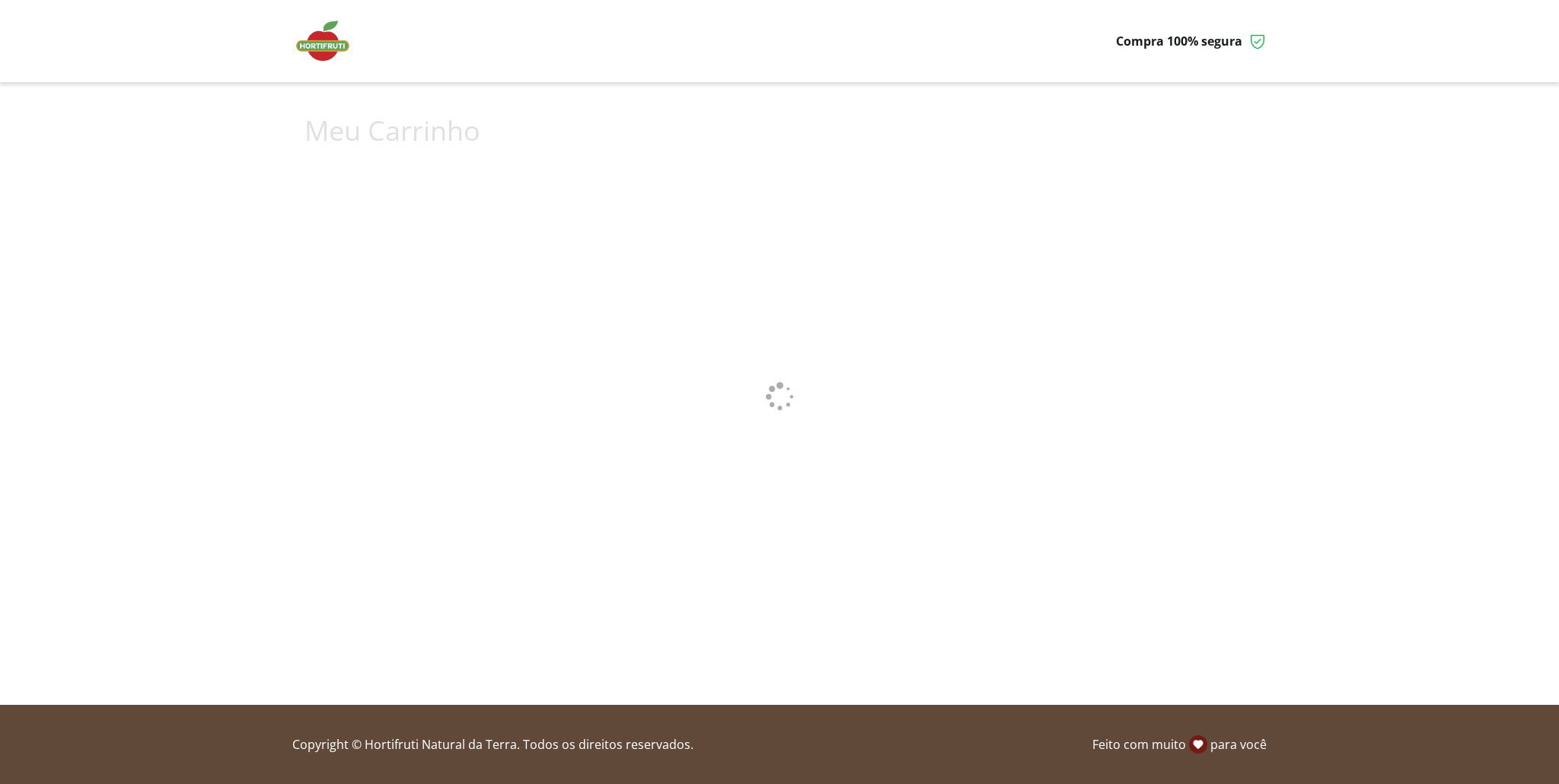scroll, scrollTop: 0, scrollLeft: 0, axis: both 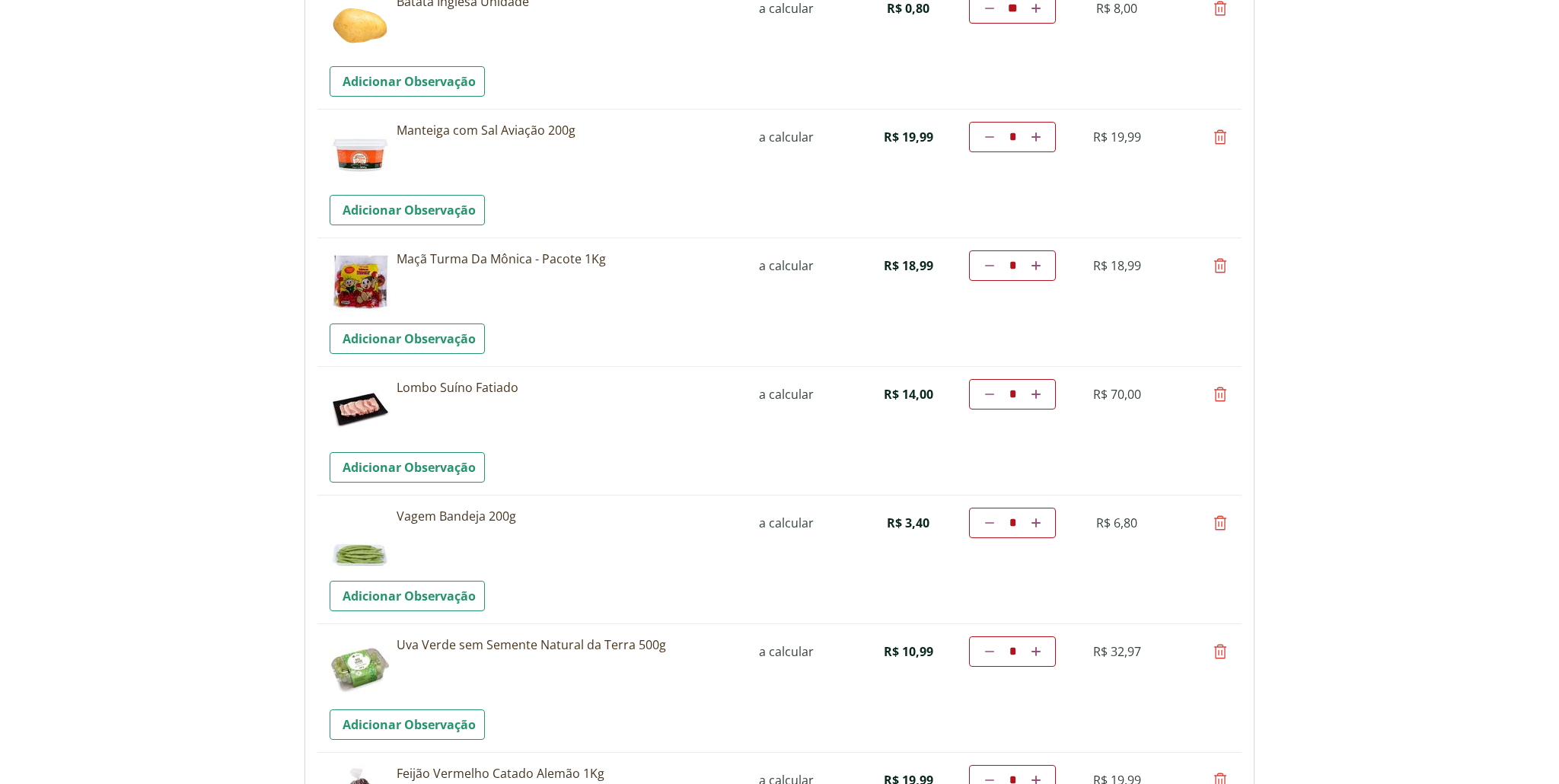 click at bounding box center (1220, 394) 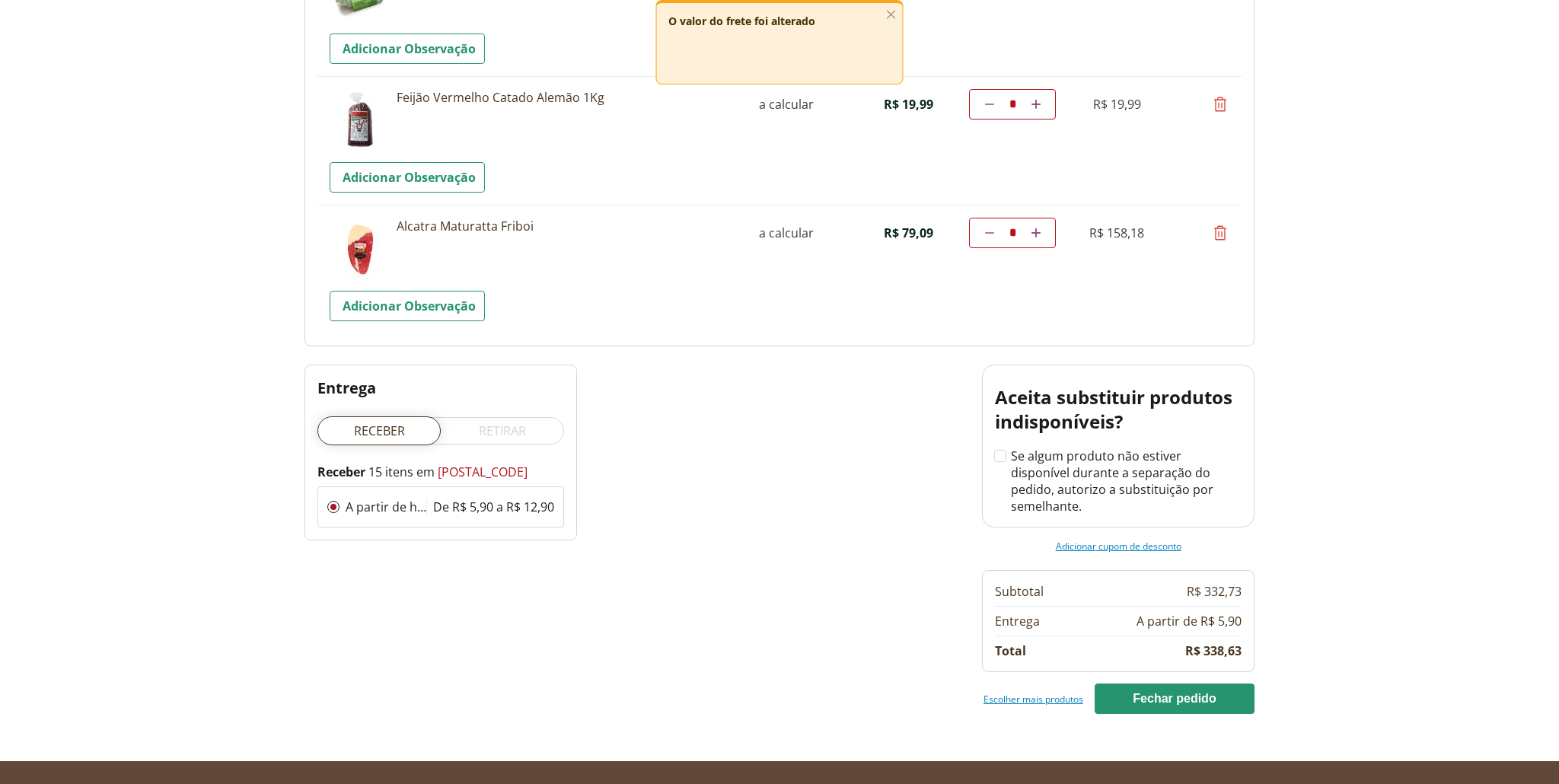 scroll, scrollTop: 1794, scrollLeft: 0, axis: vertical 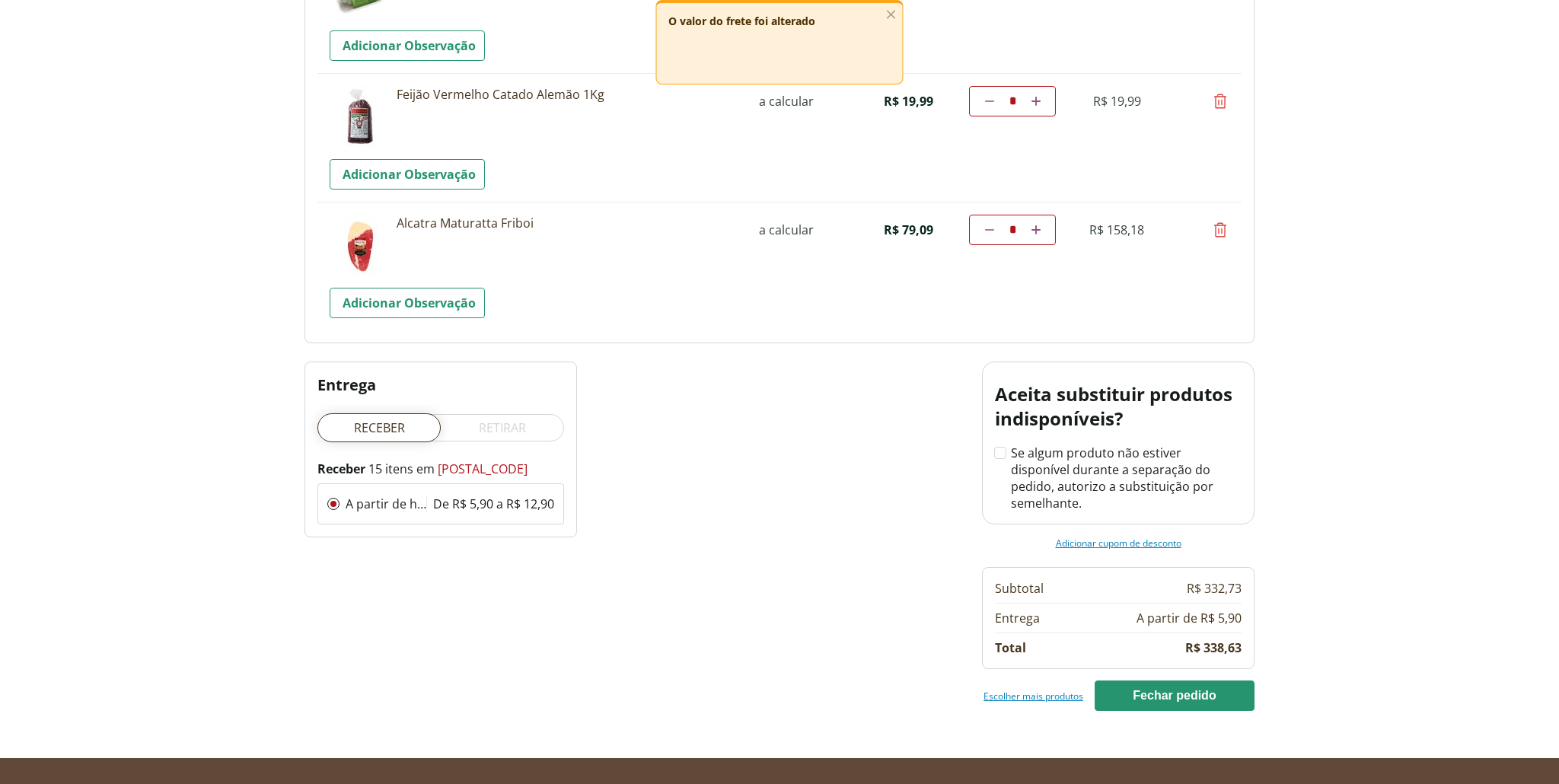 click on "Escolher mais produtos" at bounding box center (1033, 696) 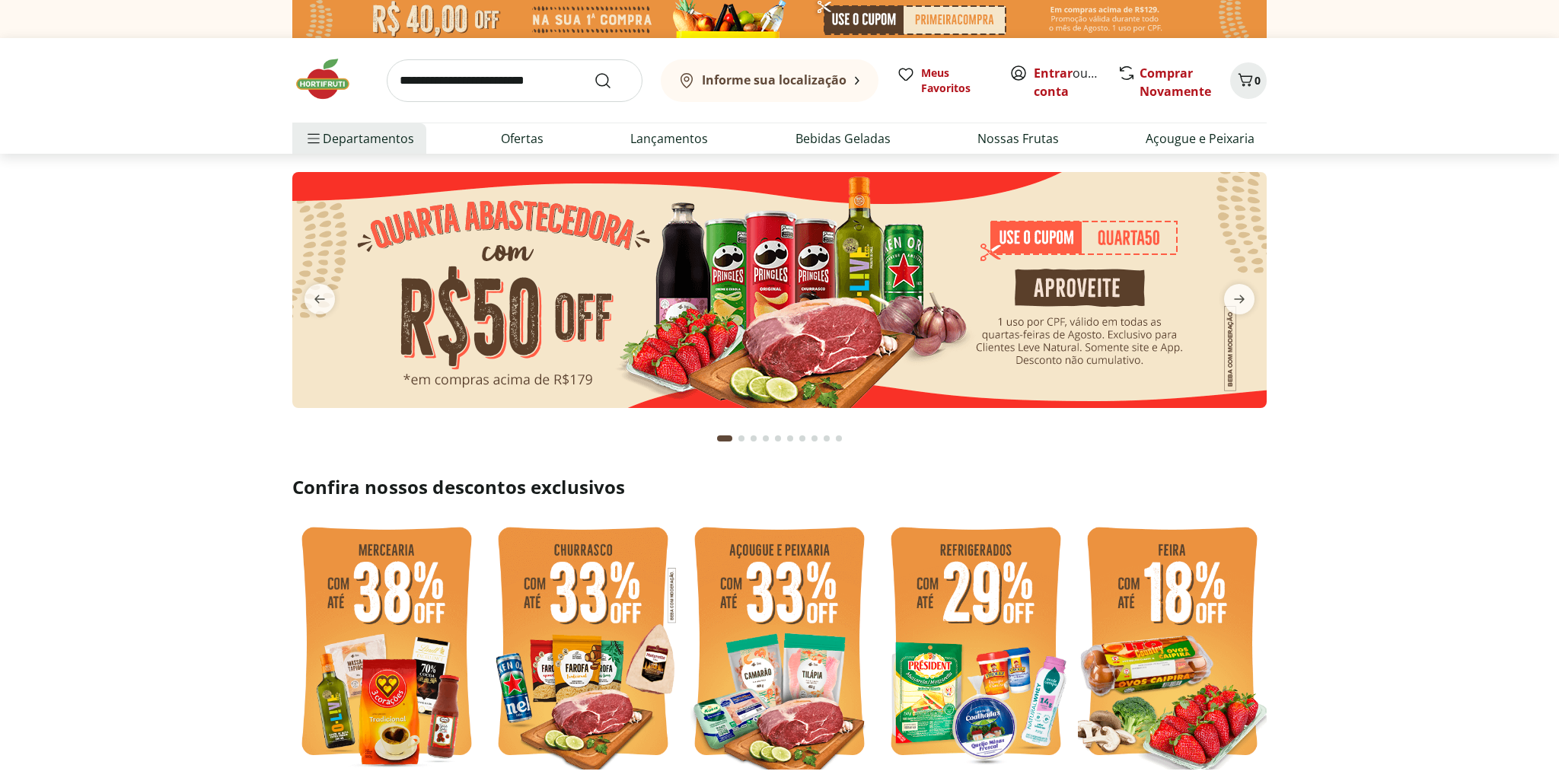 scroll, scrollTop: 0, scrollLeft: 0, axis: both 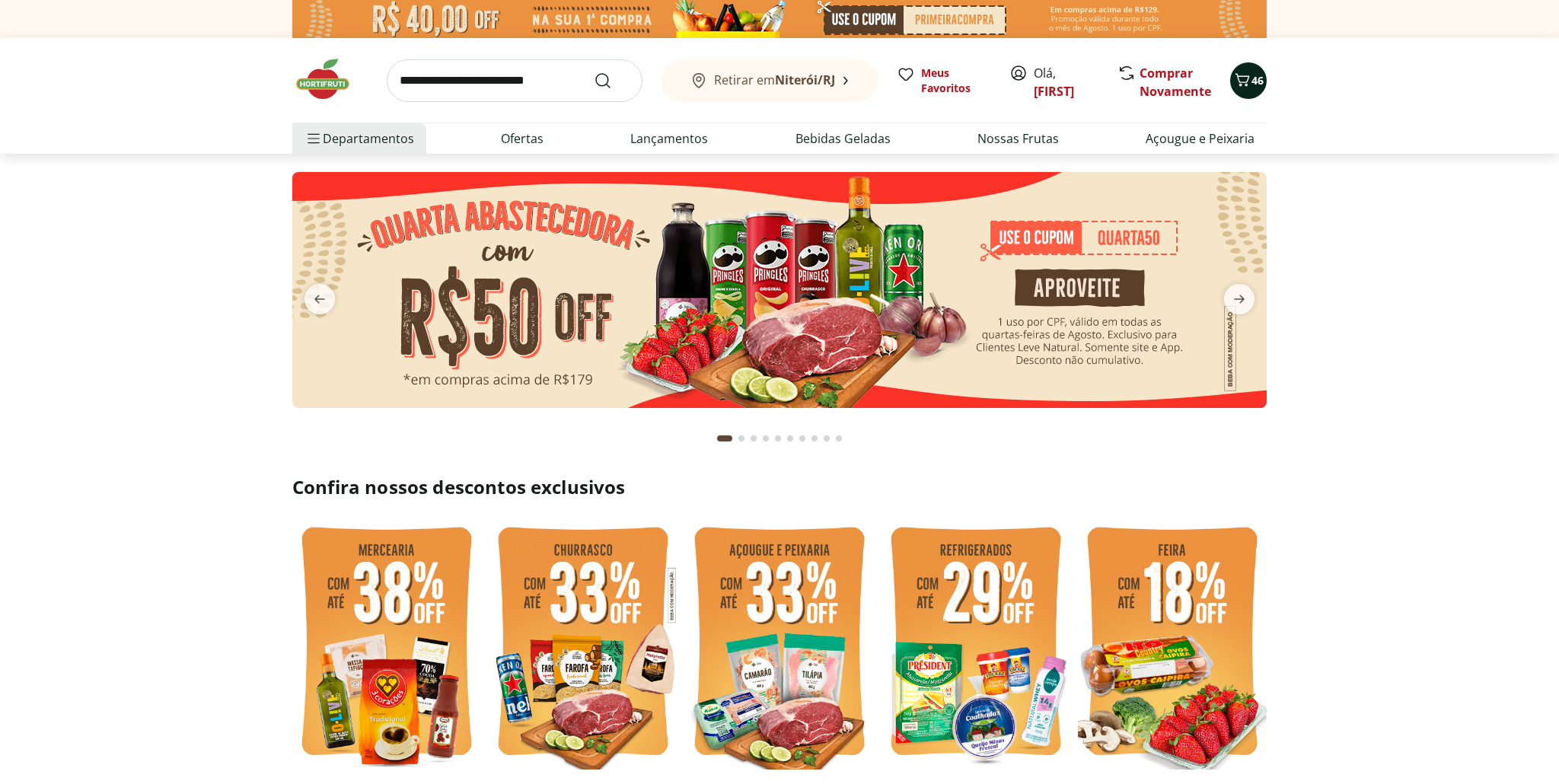 click 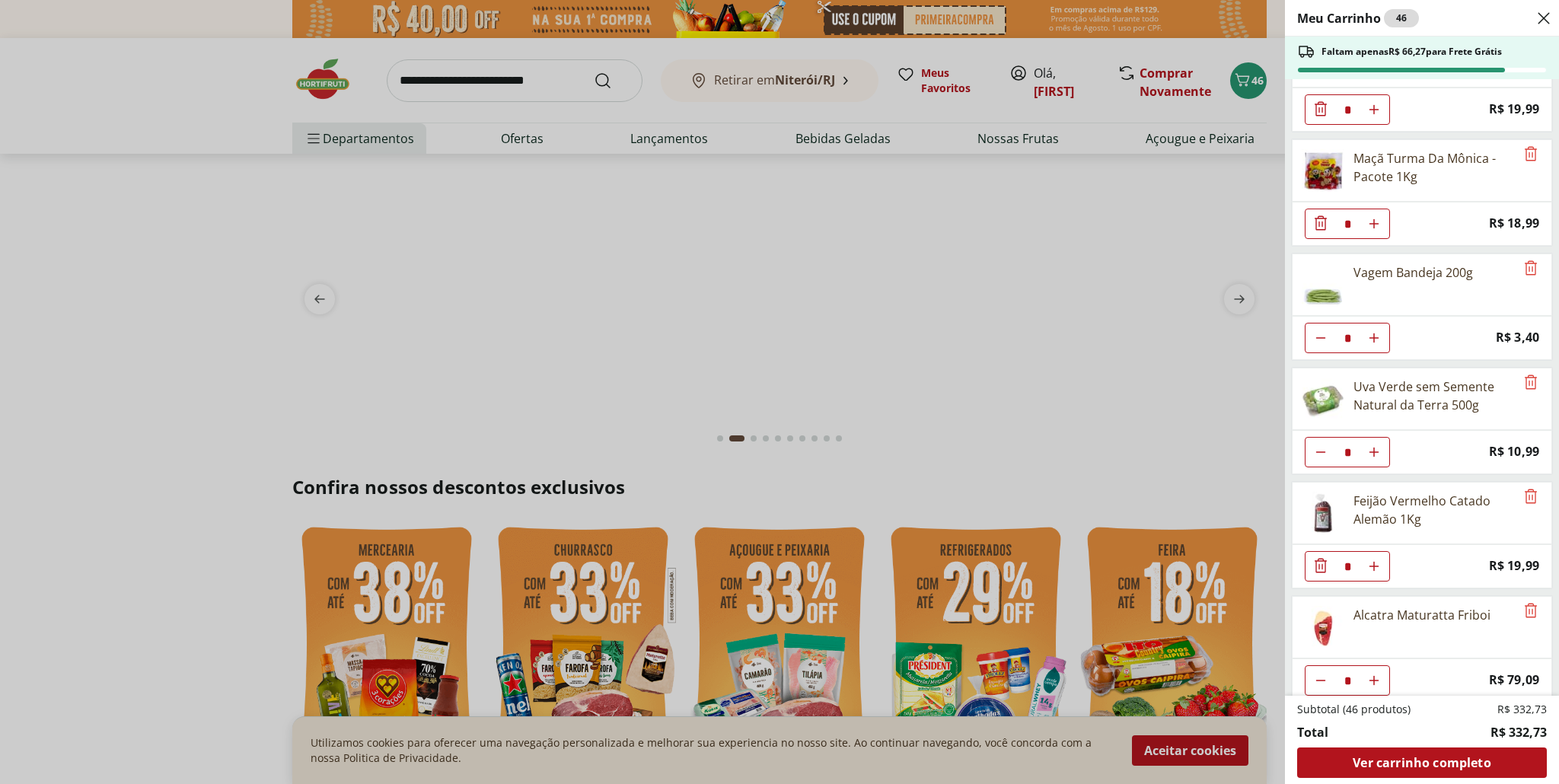 scroll, scrollTop: 1102, scrollLeft: 0, axis: vertical 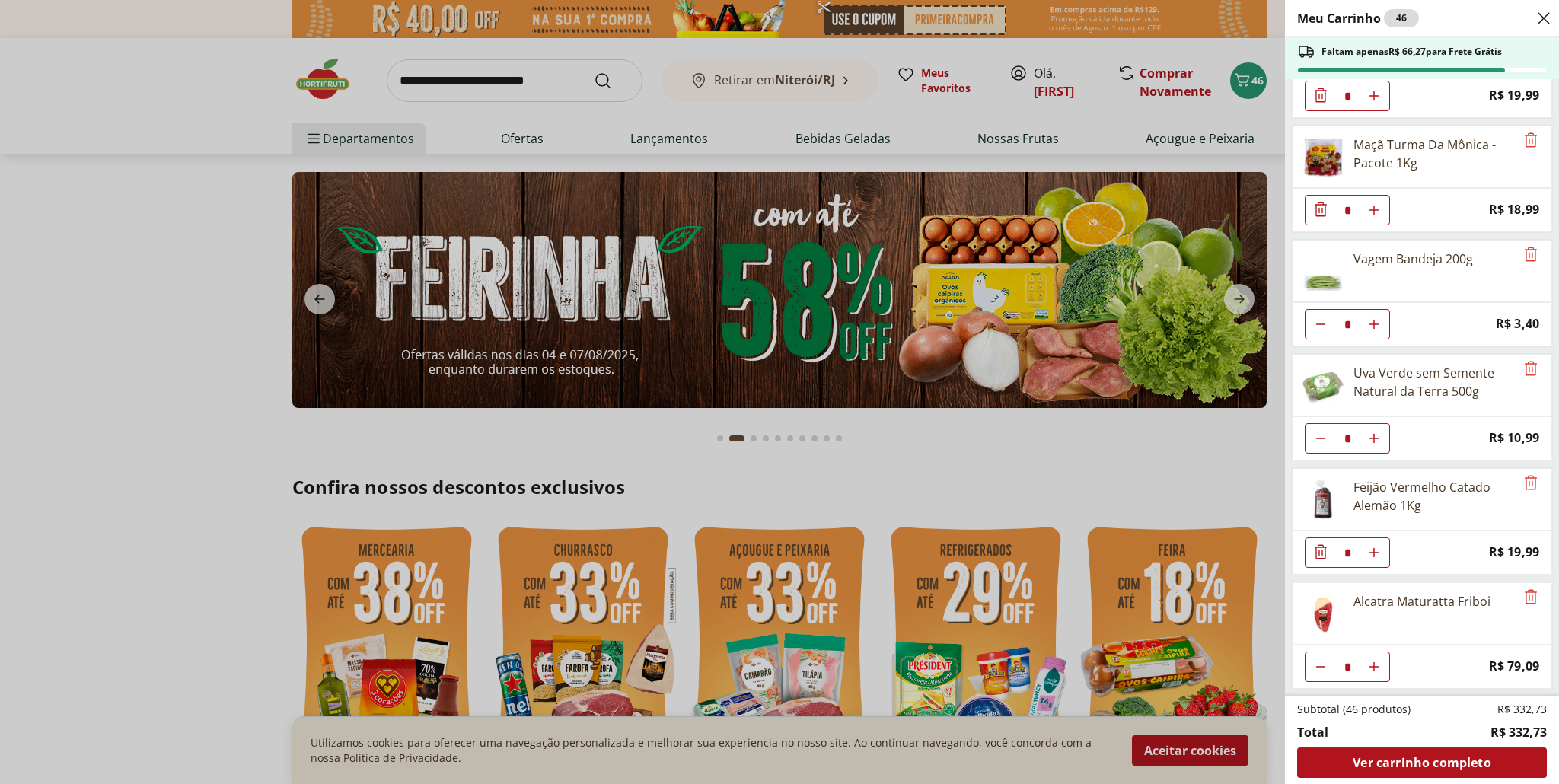 click 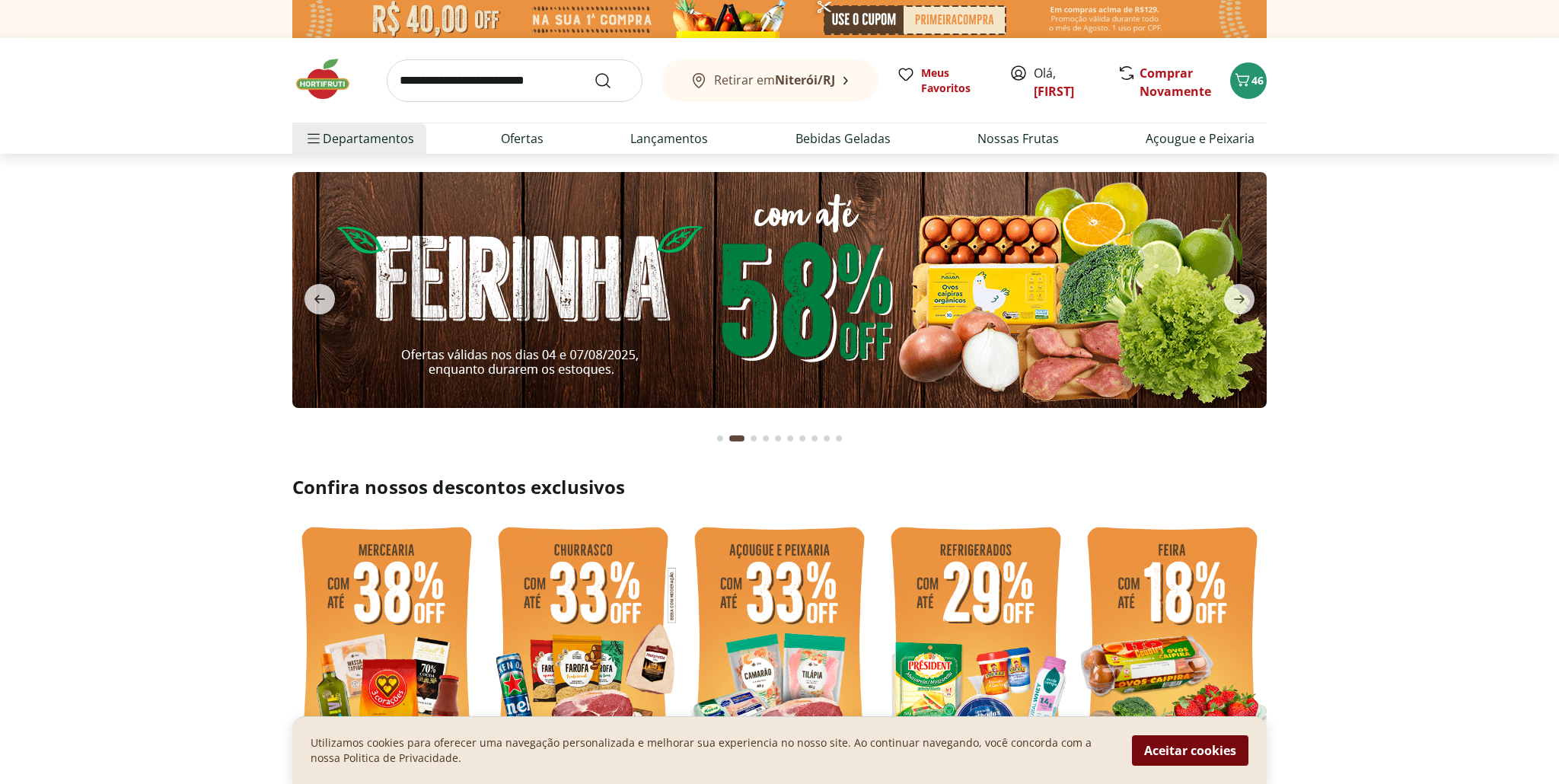 click on "Aceitar cookies" at bounding box center (1190, 751) 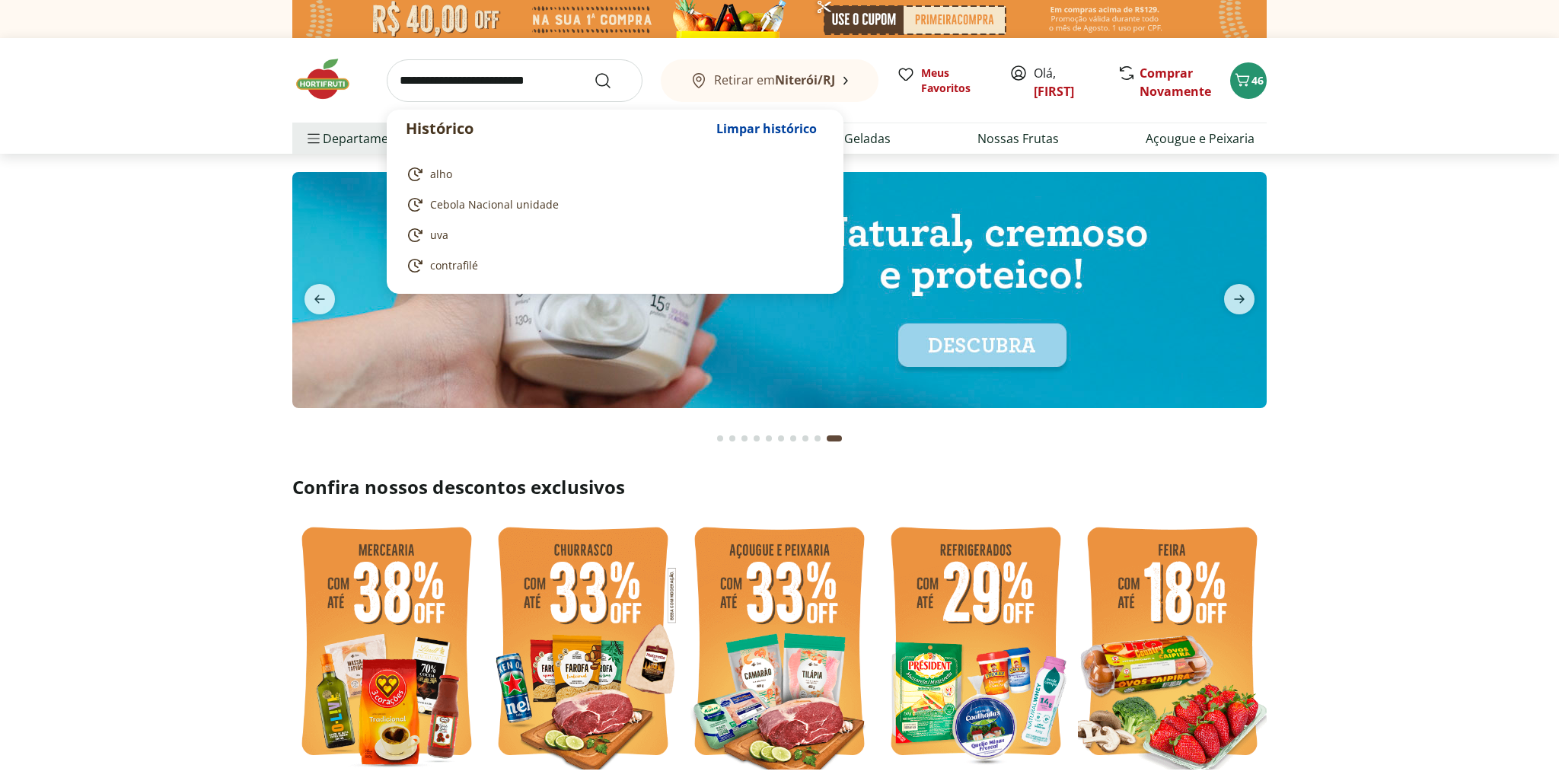 click at bounding box center [515, 81] 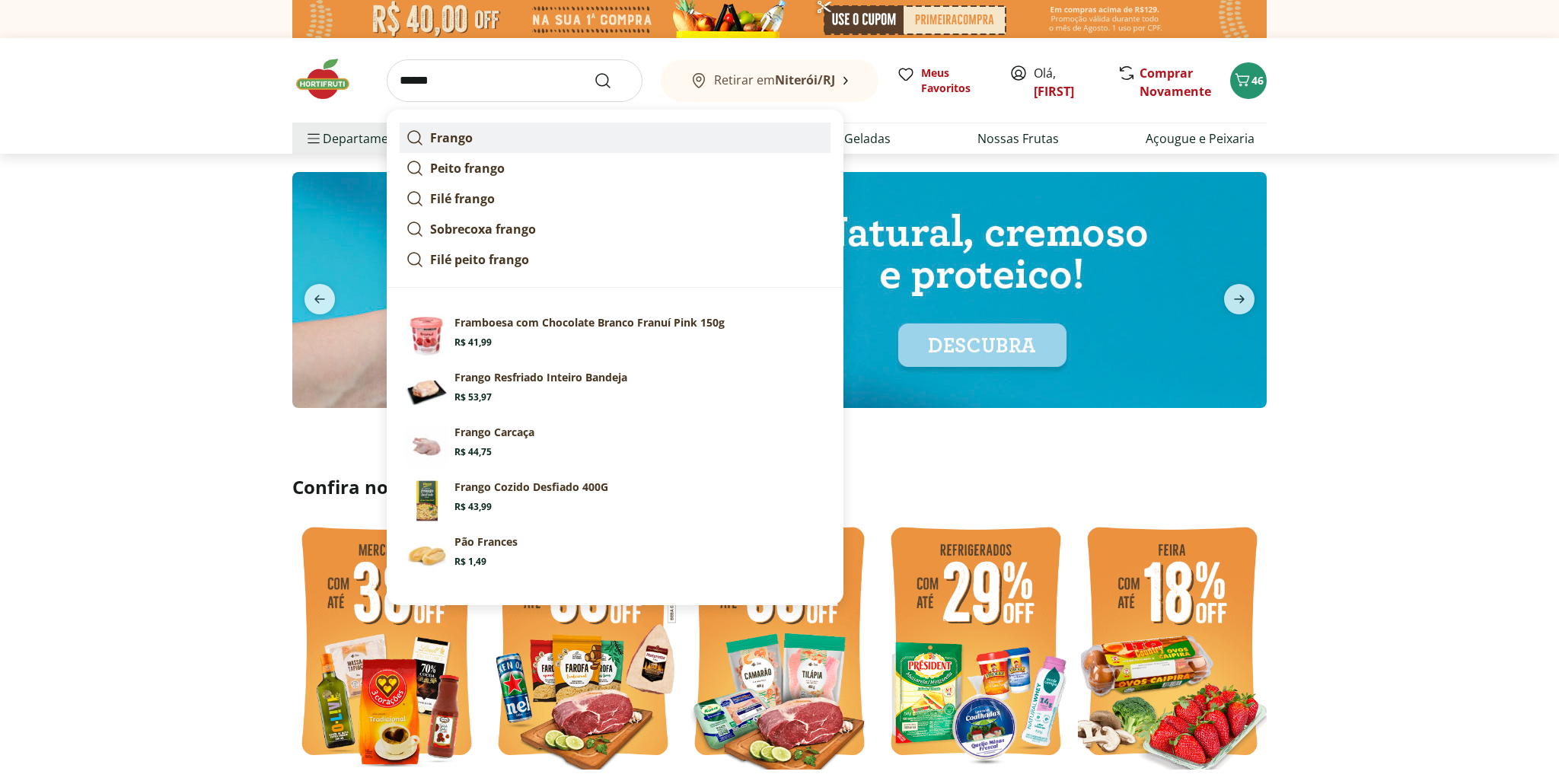 click on "Frango" at bounding box center (615, 138) 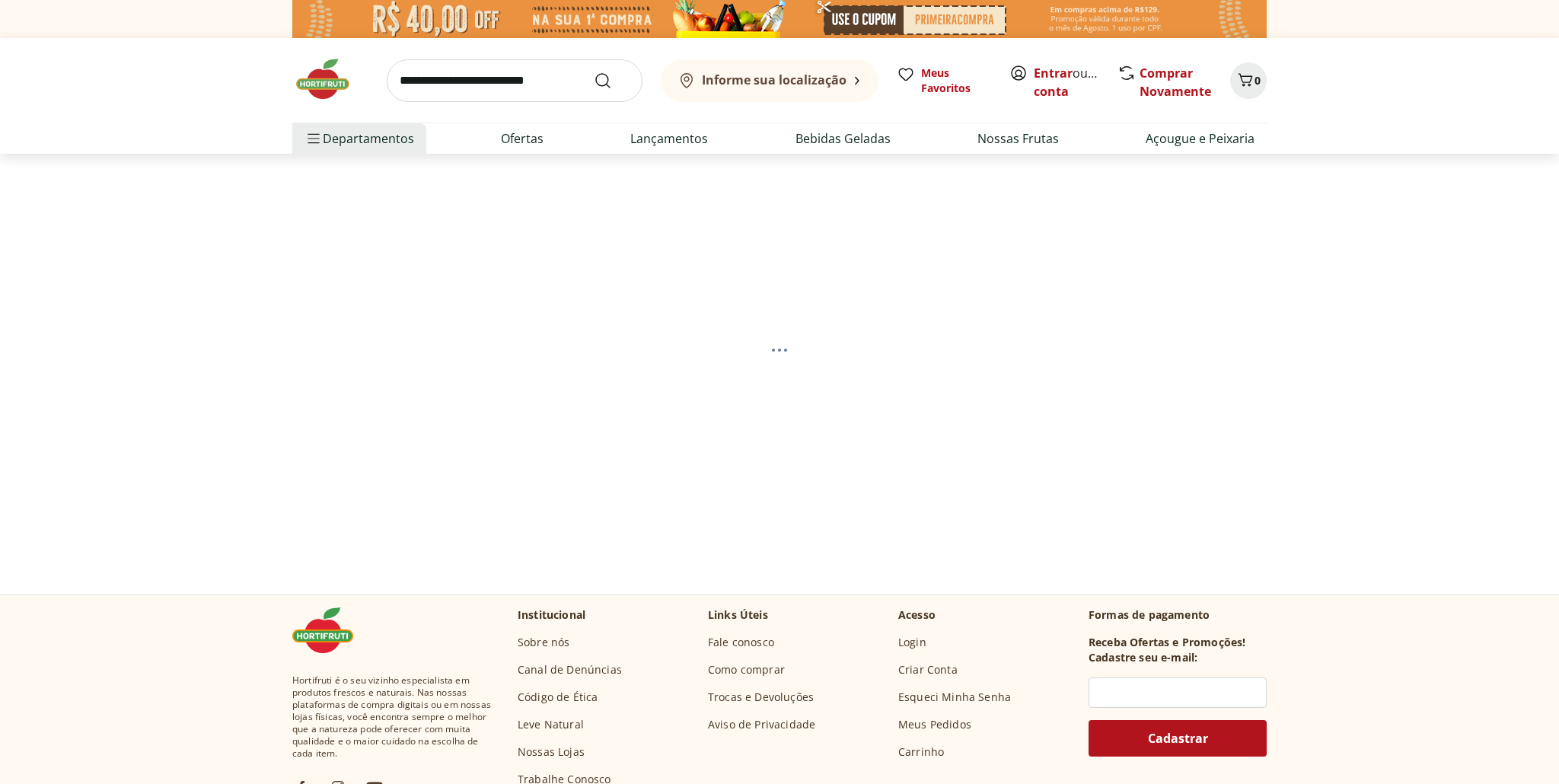 scroll, scrollTop: 0, scrollLeft: 0, axis: both 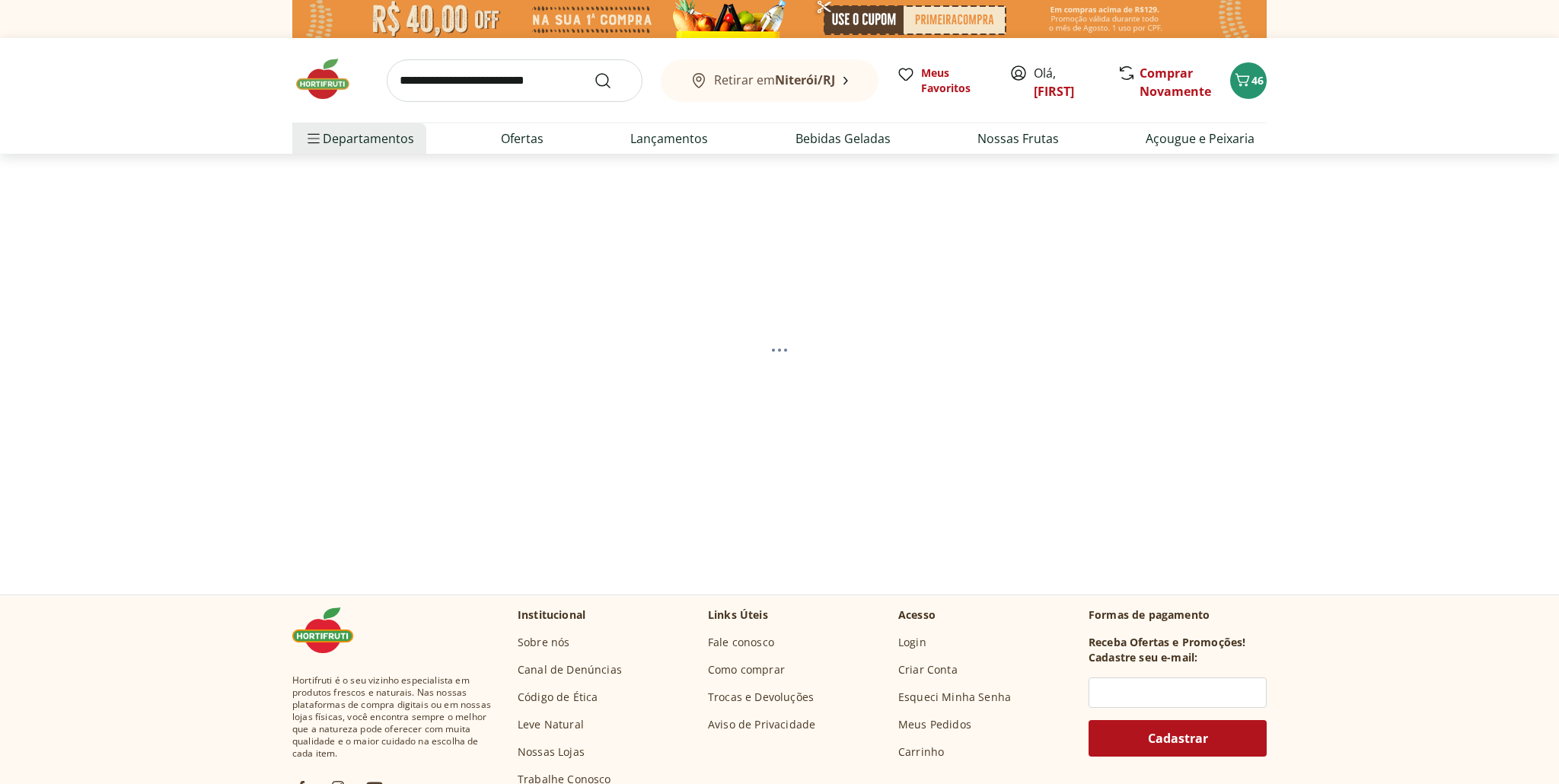 select on "**********" 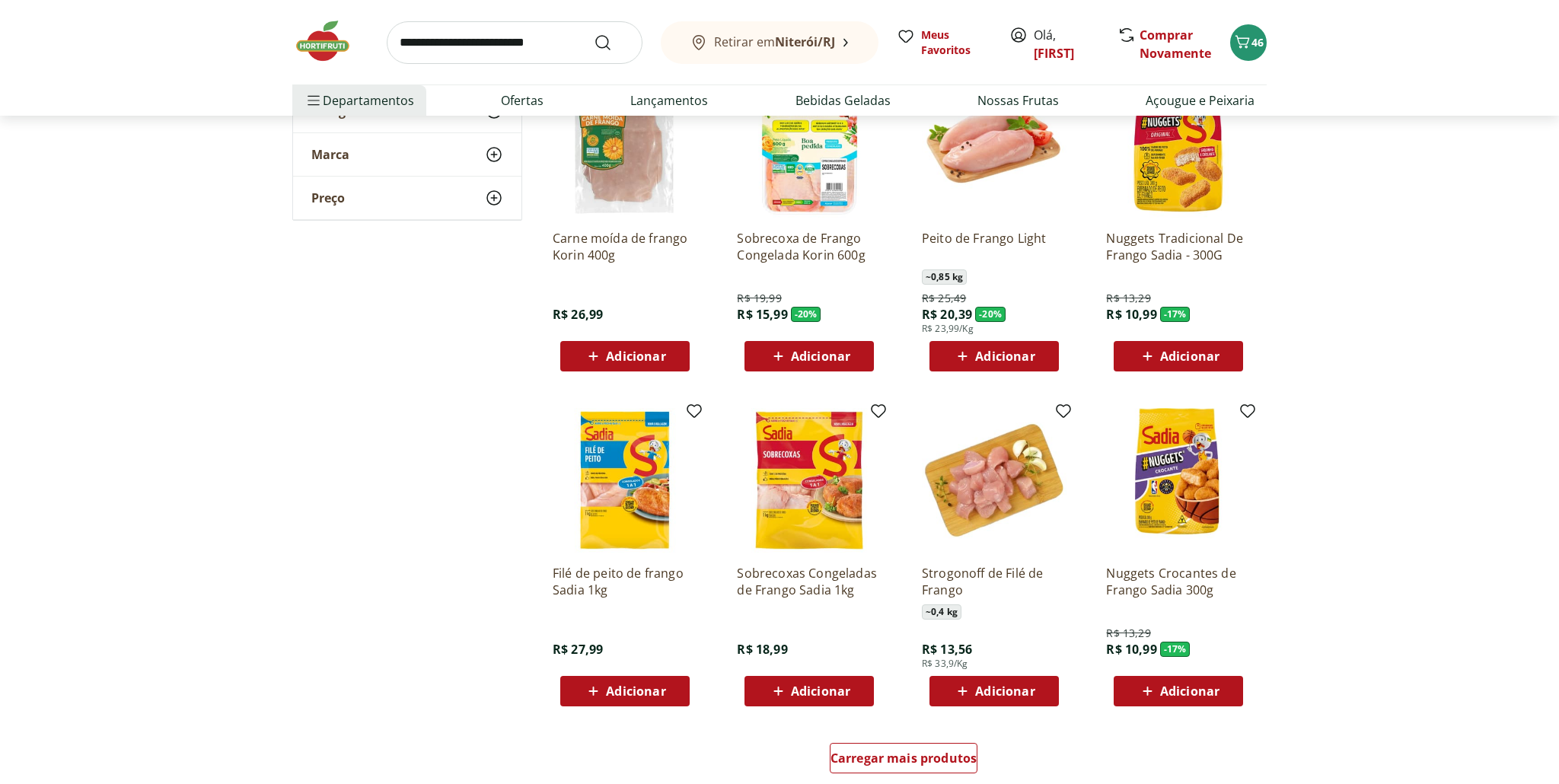 scroll, scrollTop: 589, scrollLeft: 0, axis: vertical 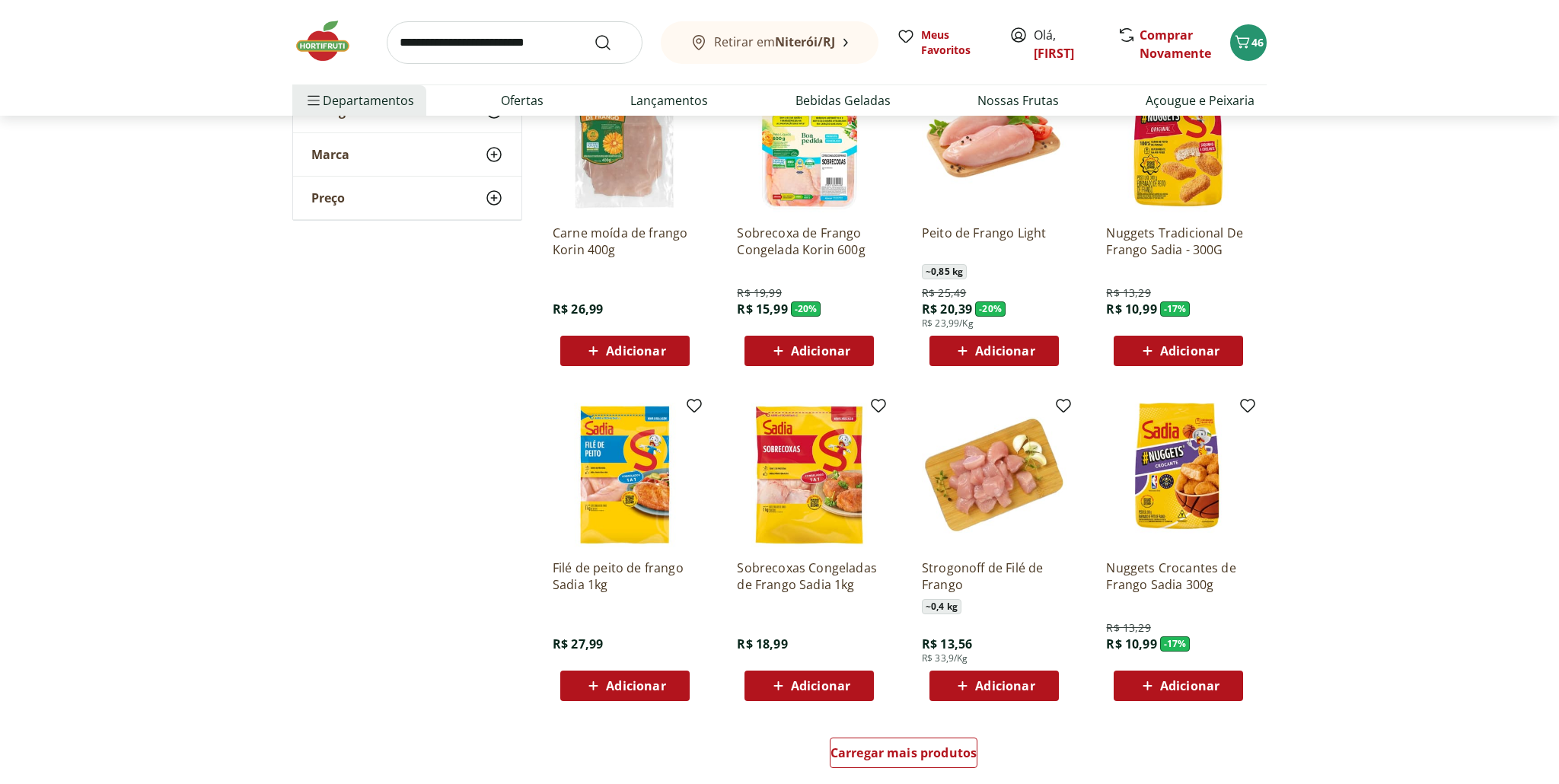 click on "Adicionar" at bounding box center (636, 686) 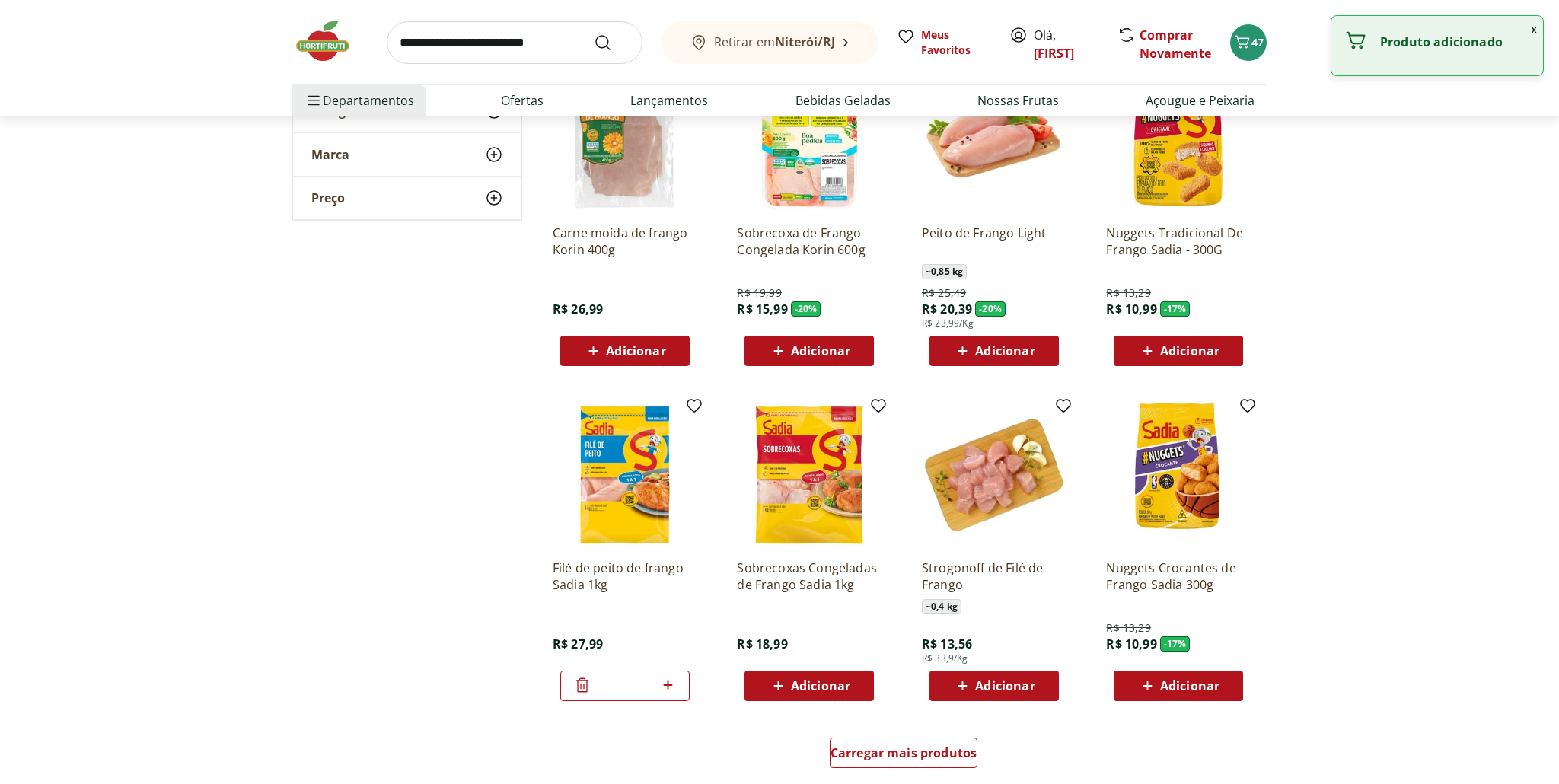 click 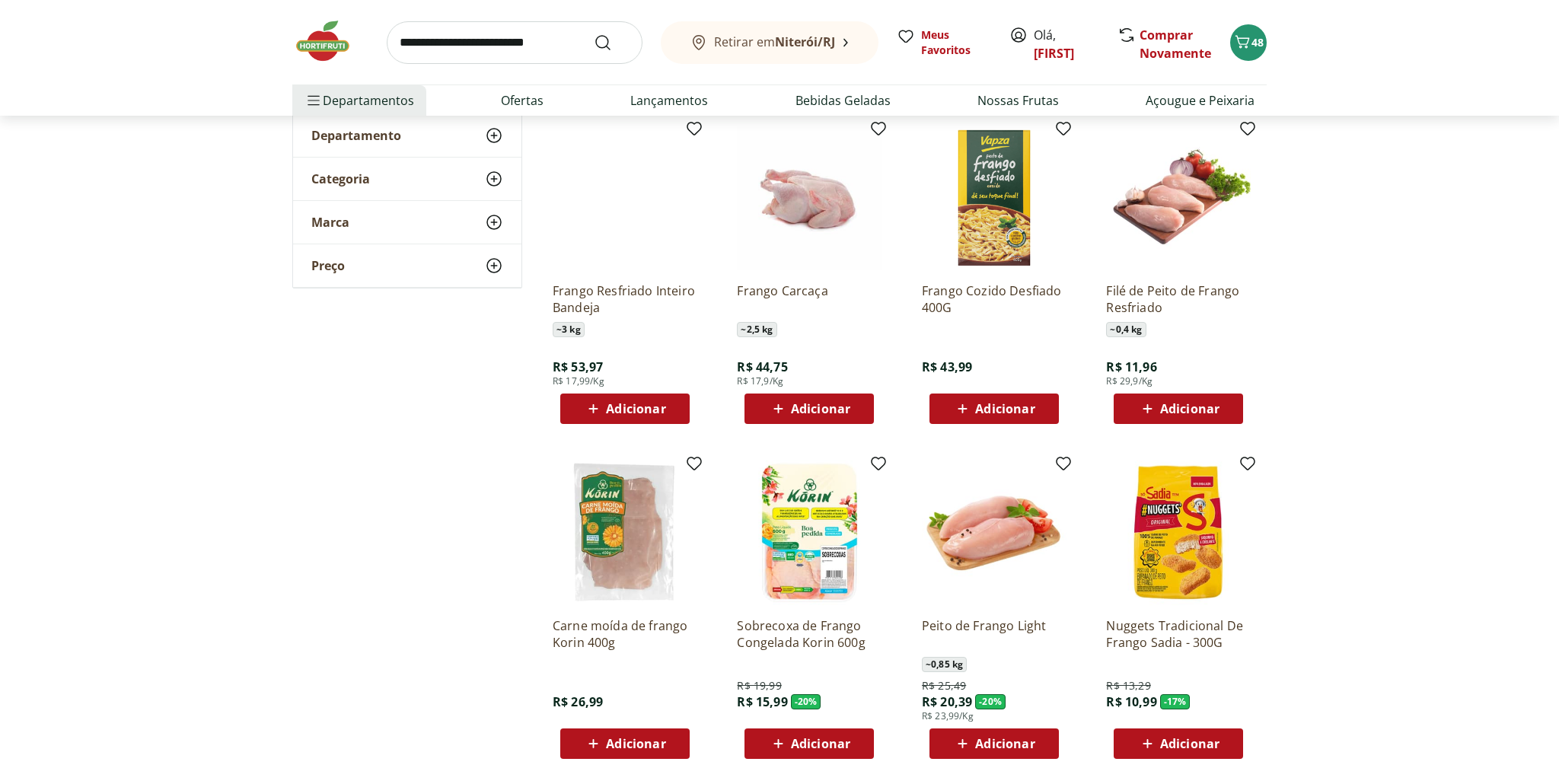 scroll, scrollTop: 0, scrollLeft: 0, axis: both 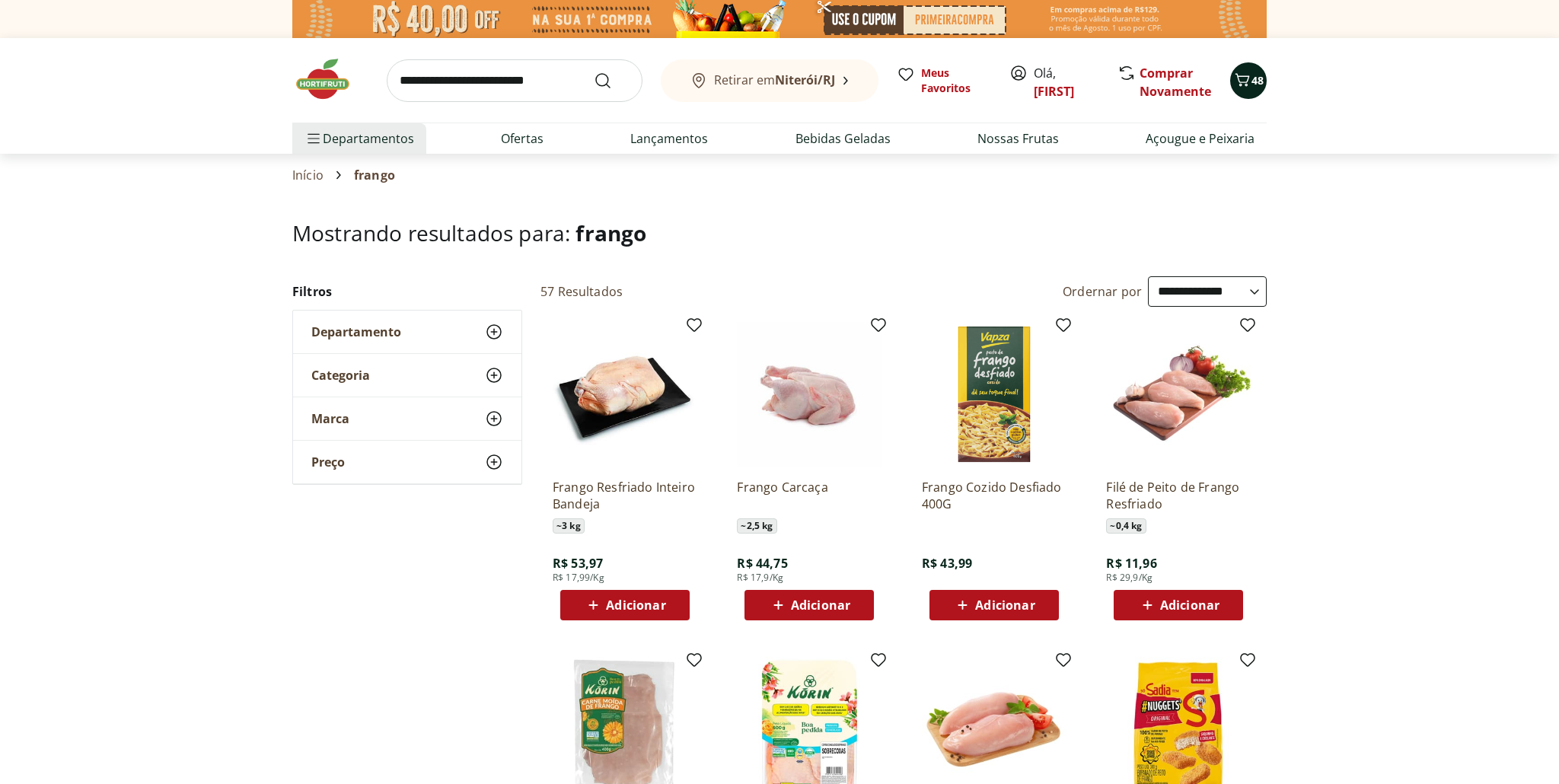 click 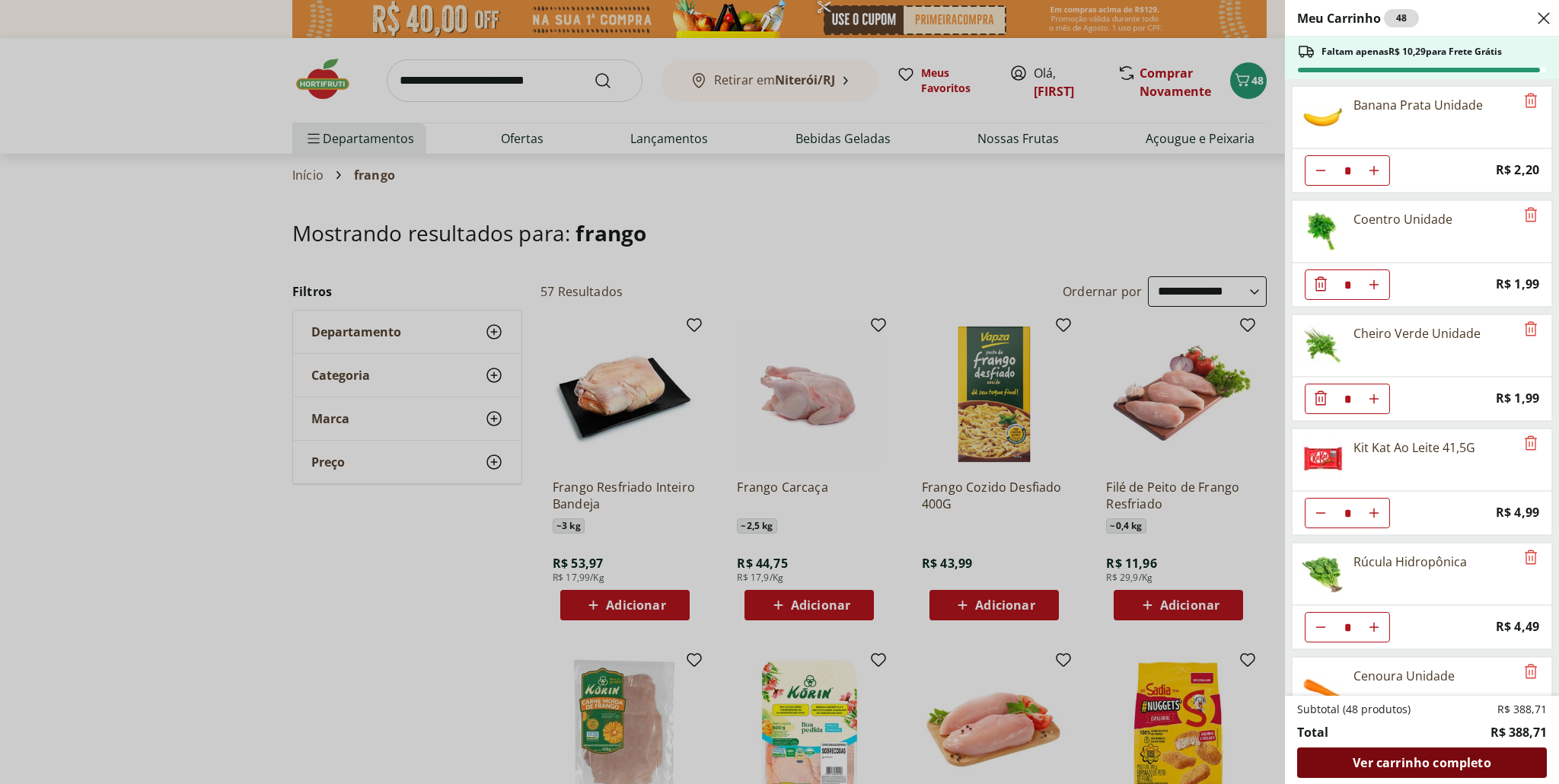 click on "Ver carrinho completo" at bounding box center [1421, 763] 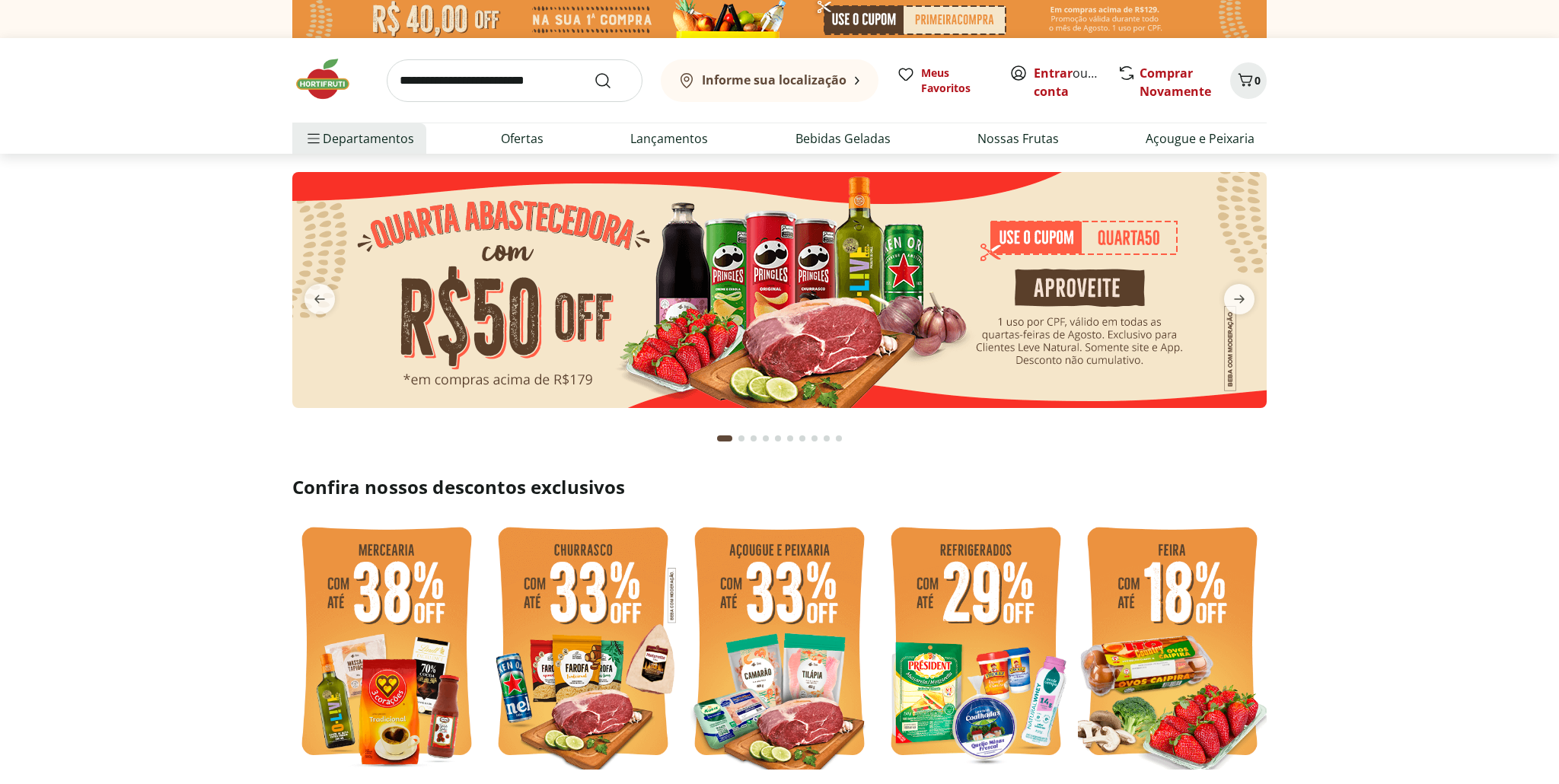scroll, scrollTop: 0, scrollLeft: 0, axis: both 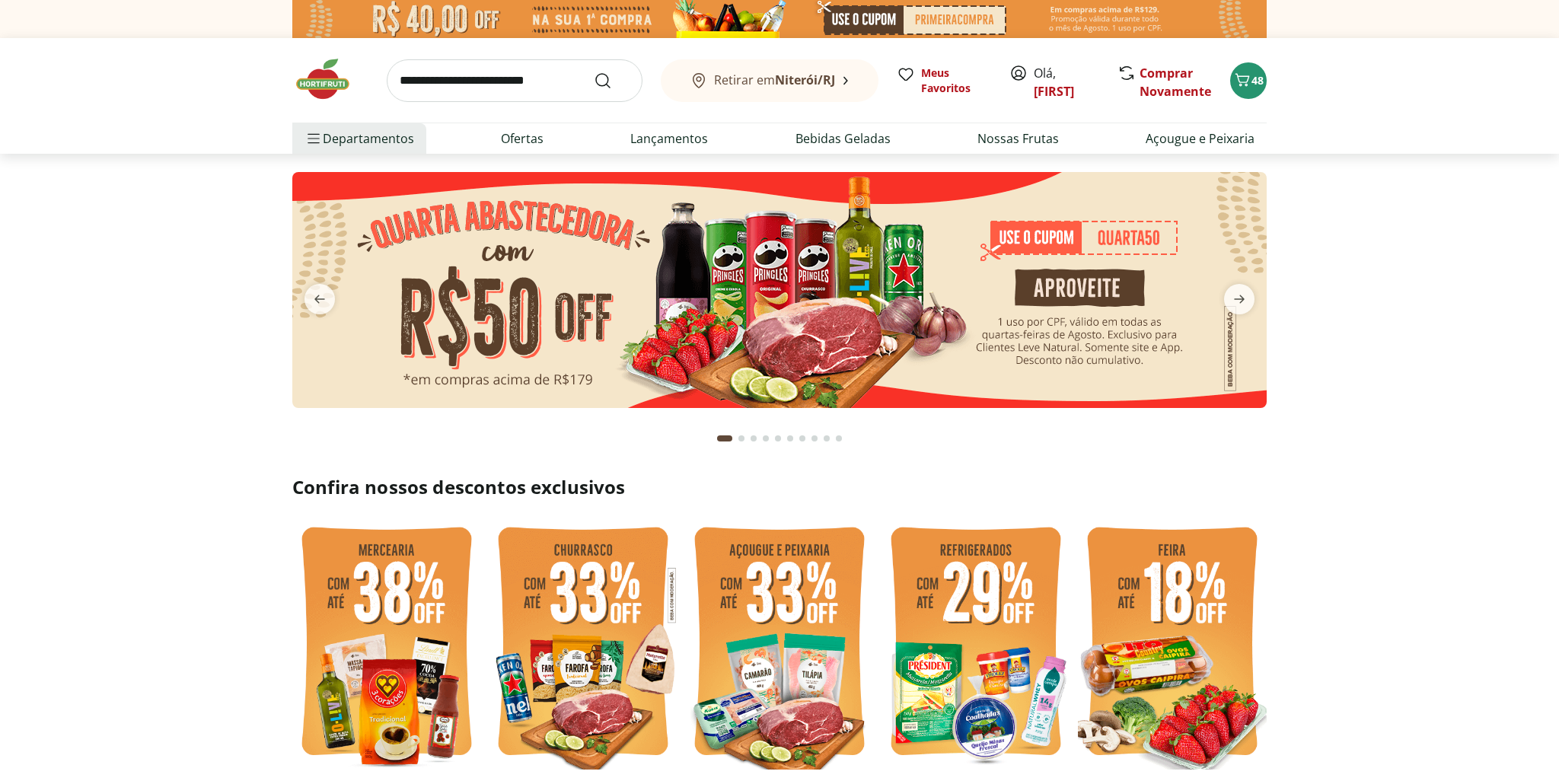 click at bounding box center (515, 81) 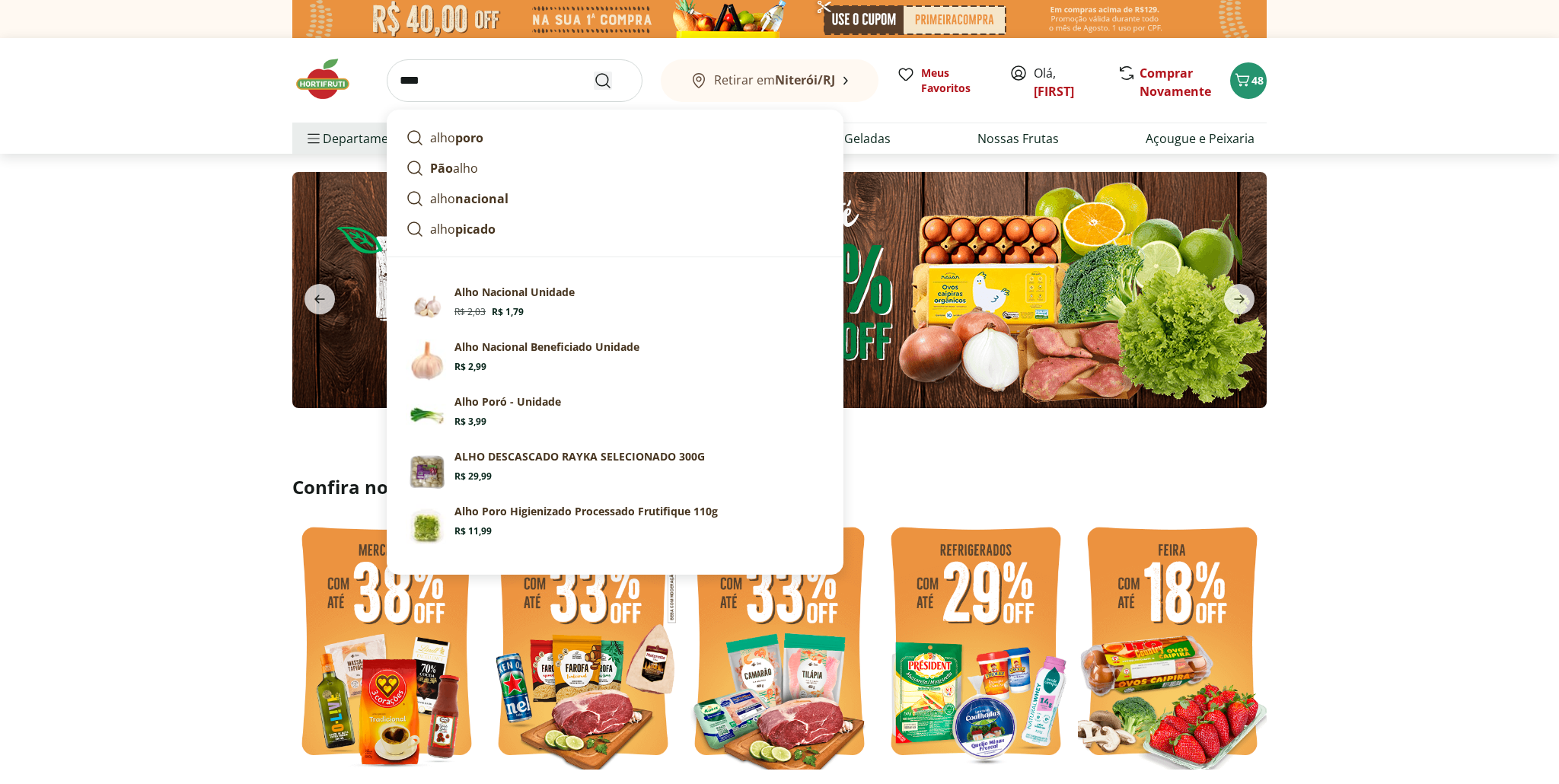 type on "****" 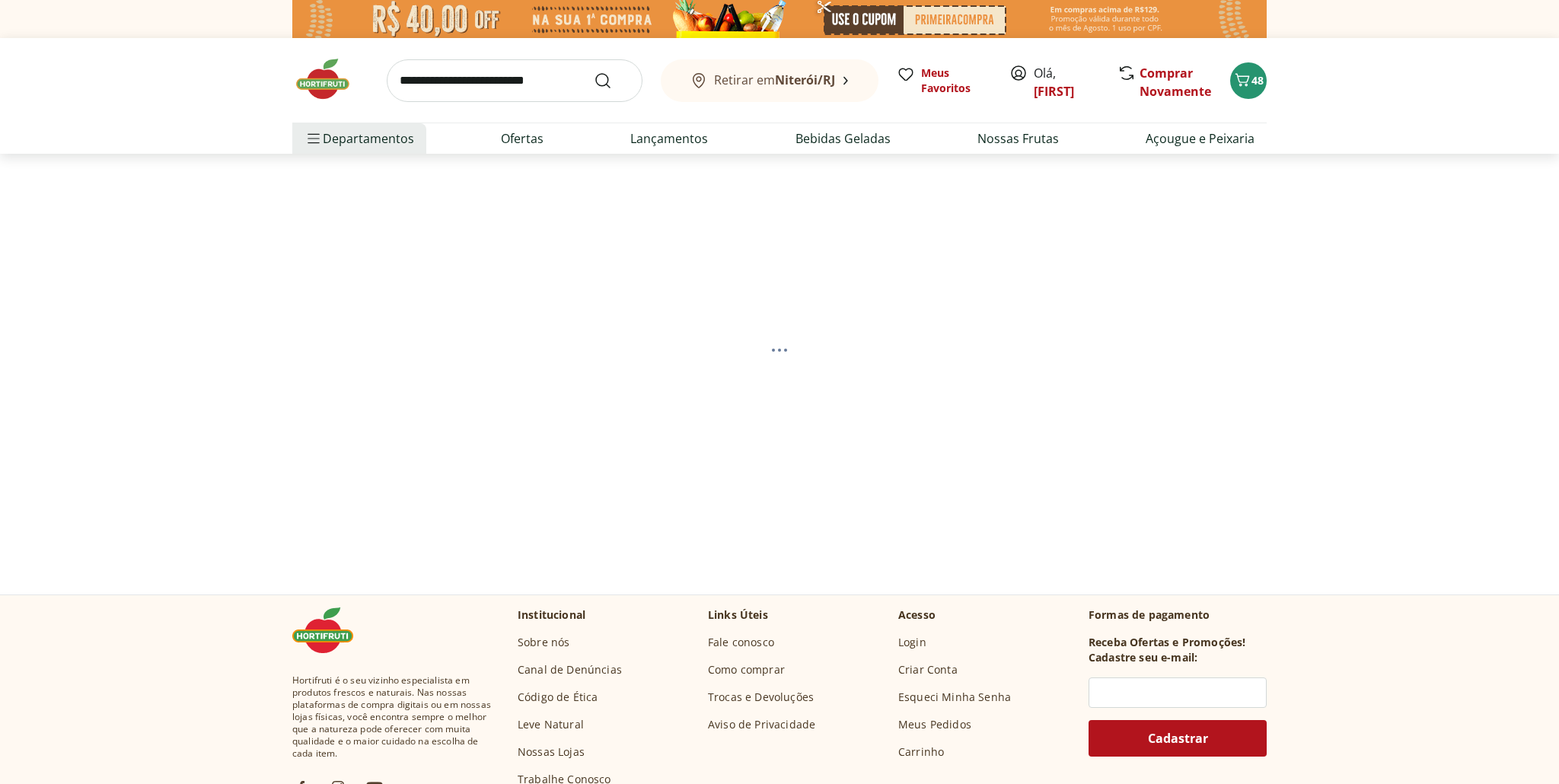 select on "**********" 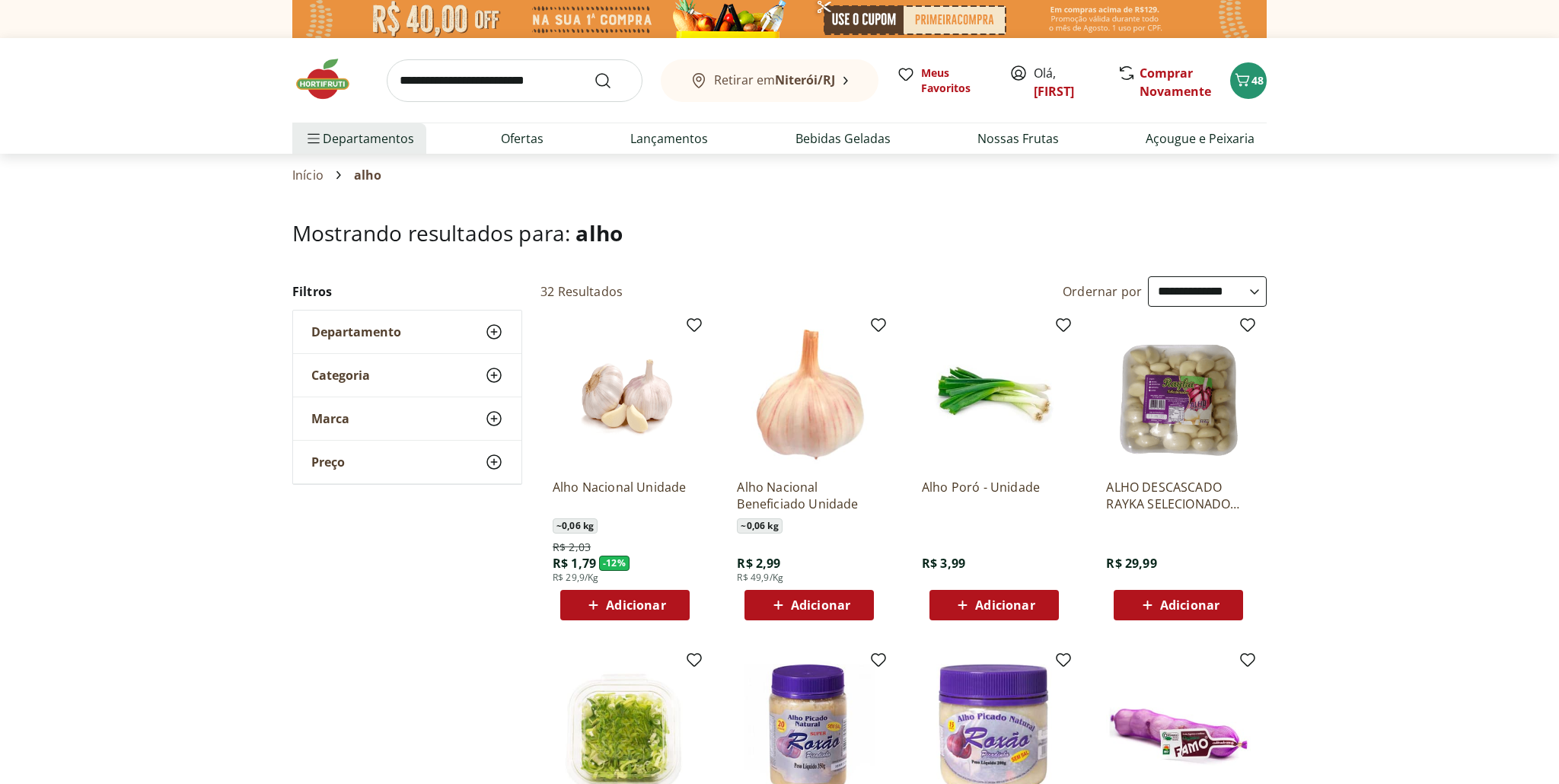 click on "Adicionar" at bounding box center [625, 605] 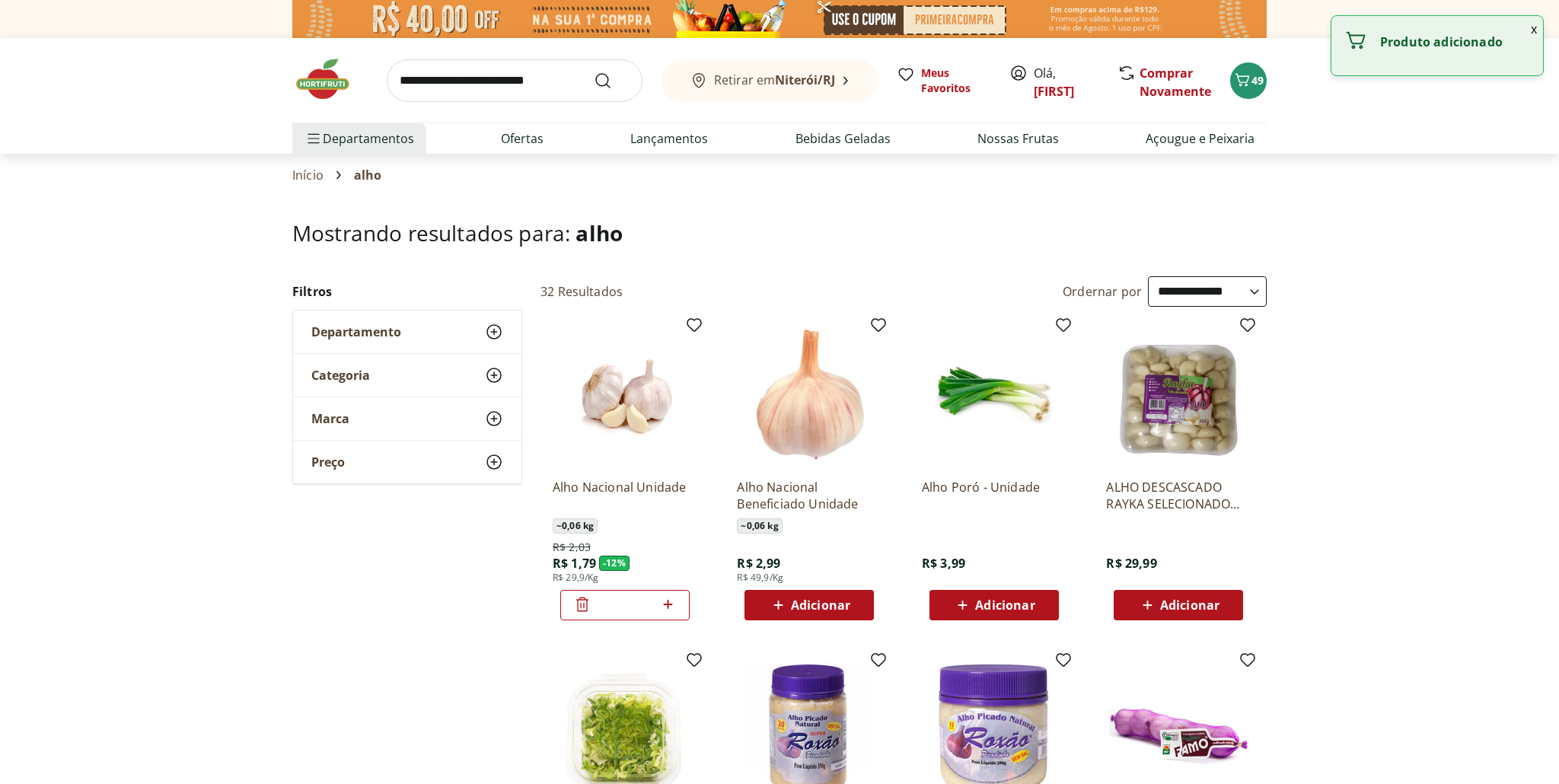 click 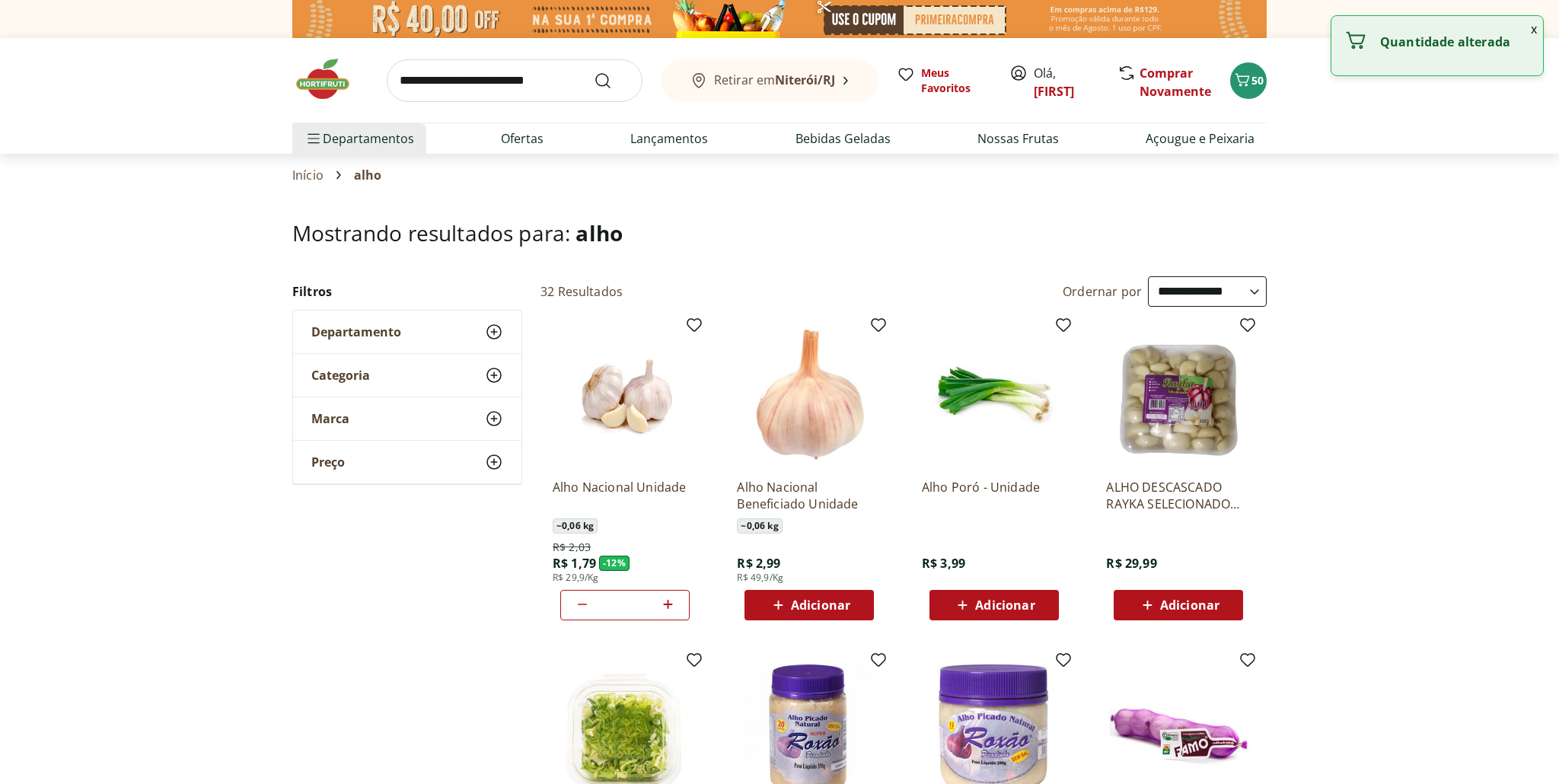 click 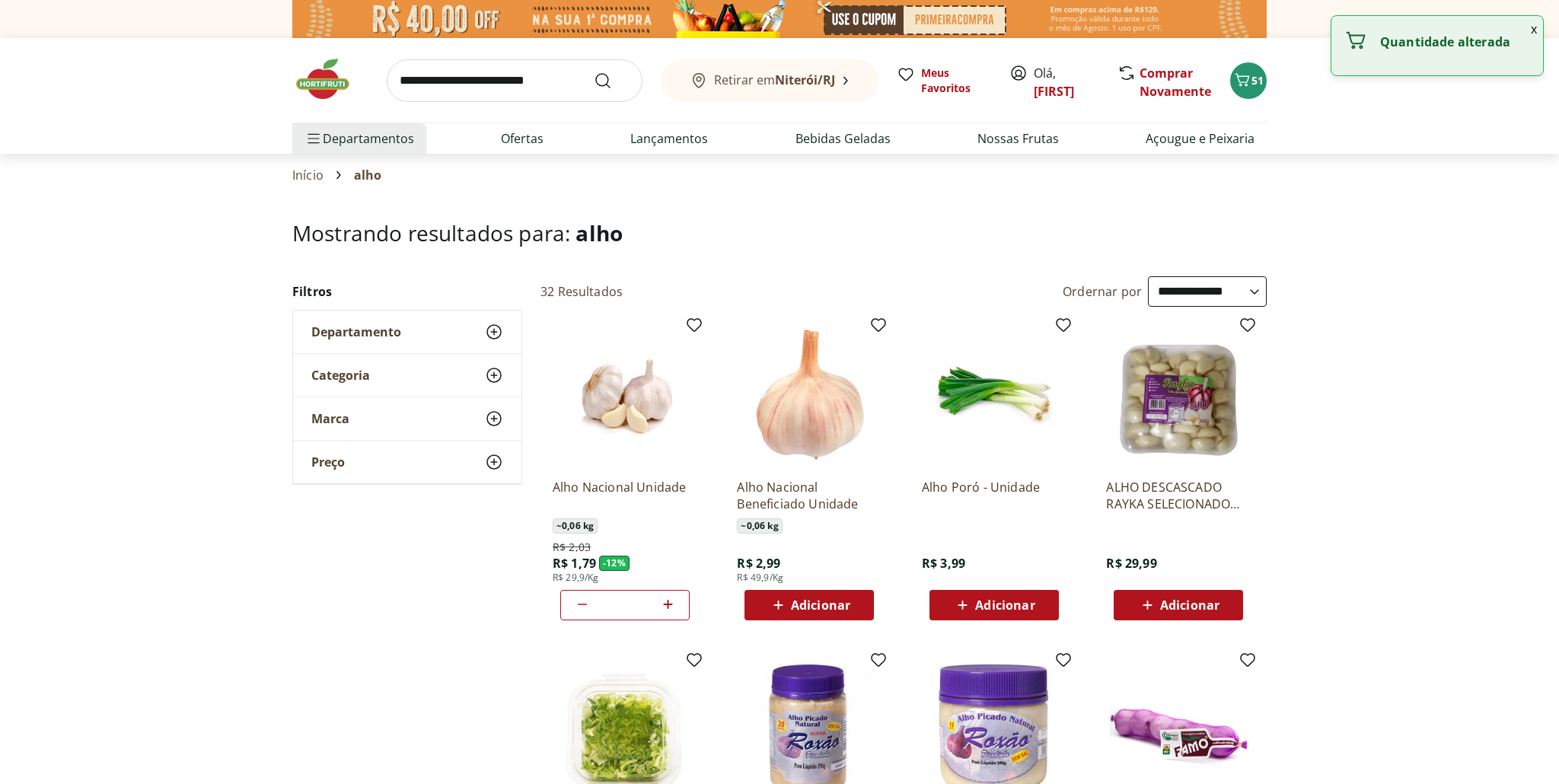 click 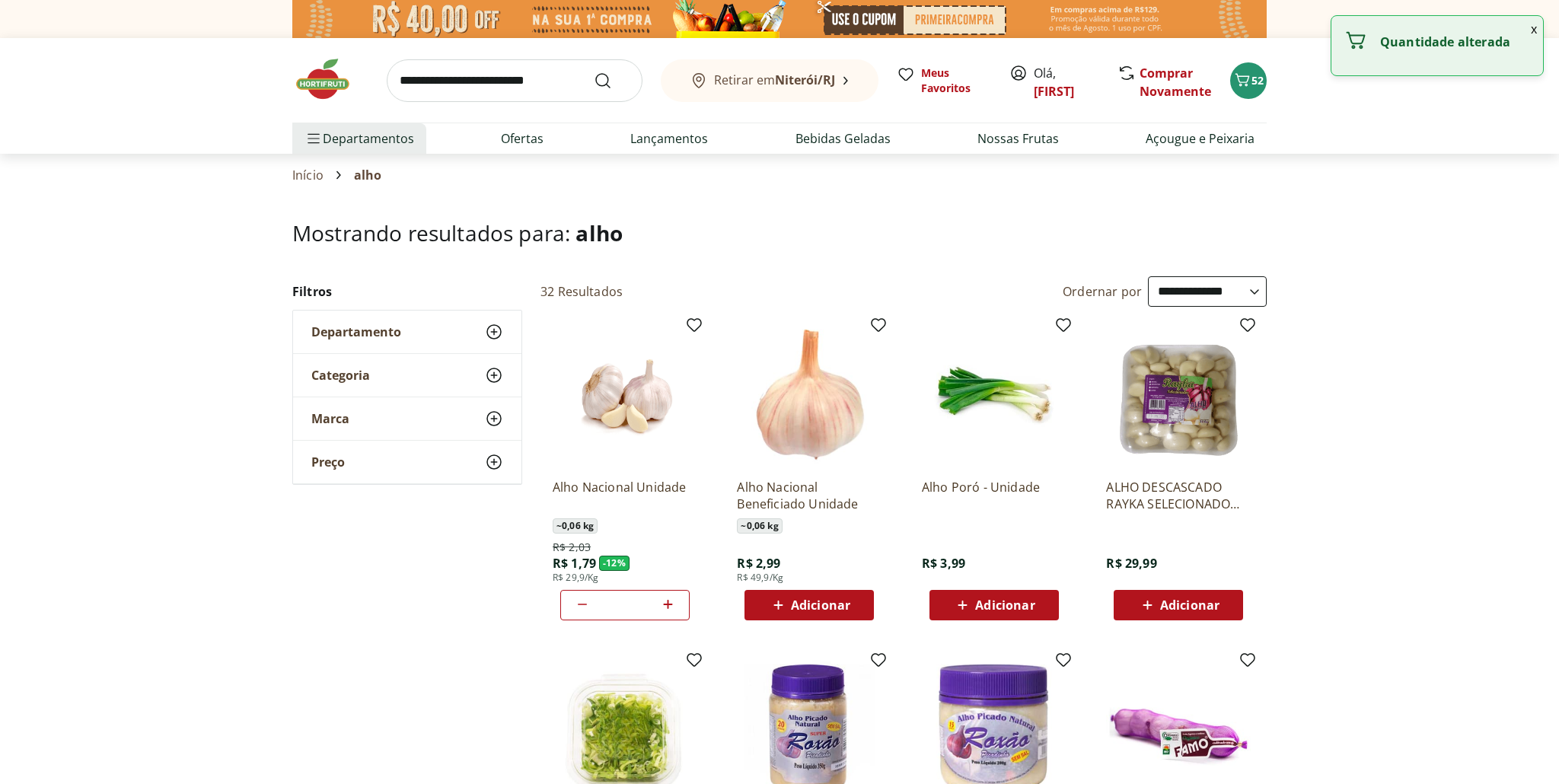 click 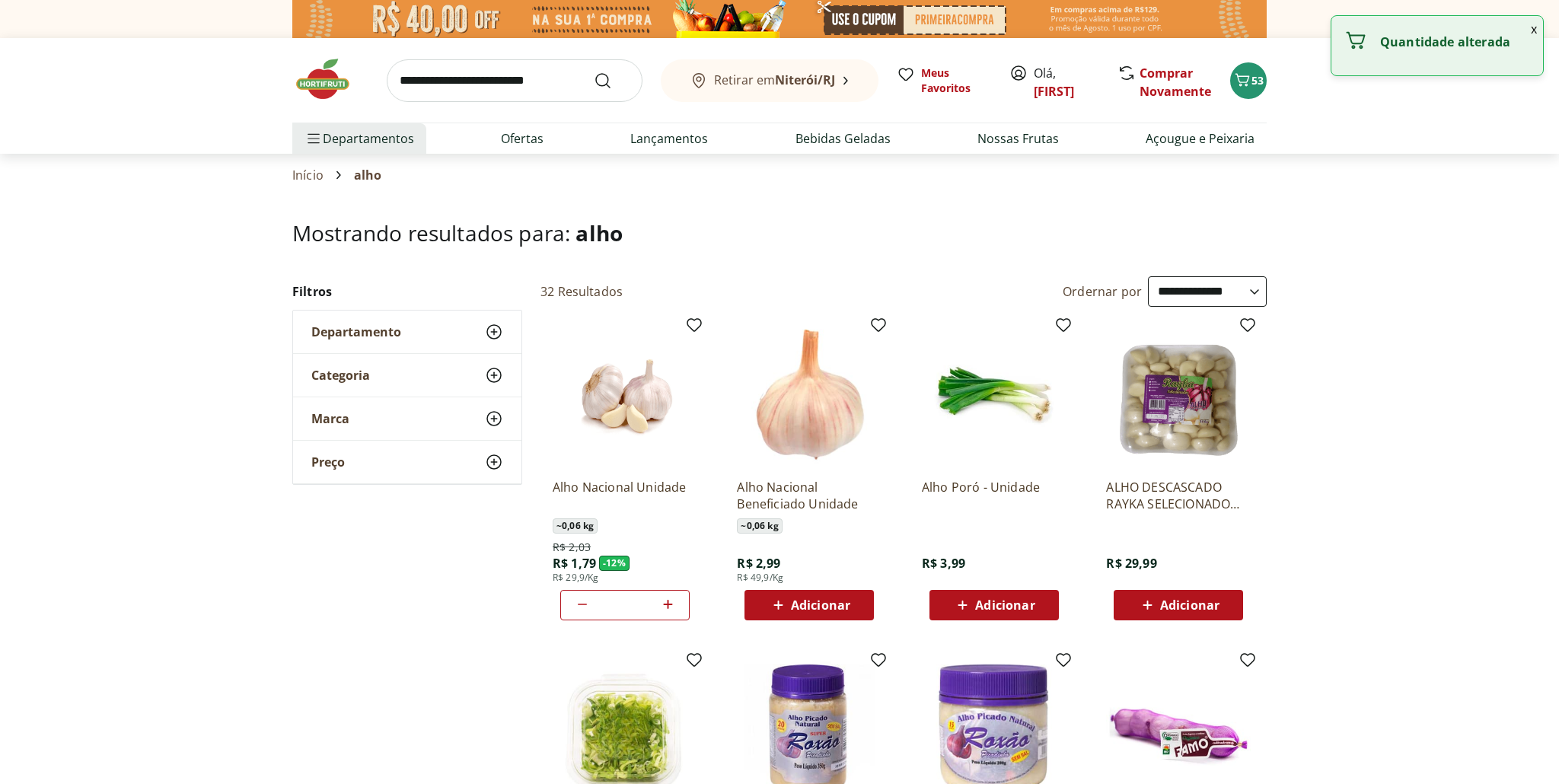 click on "Mostrando resultados para:   alho" at bounding box center (780, 248) 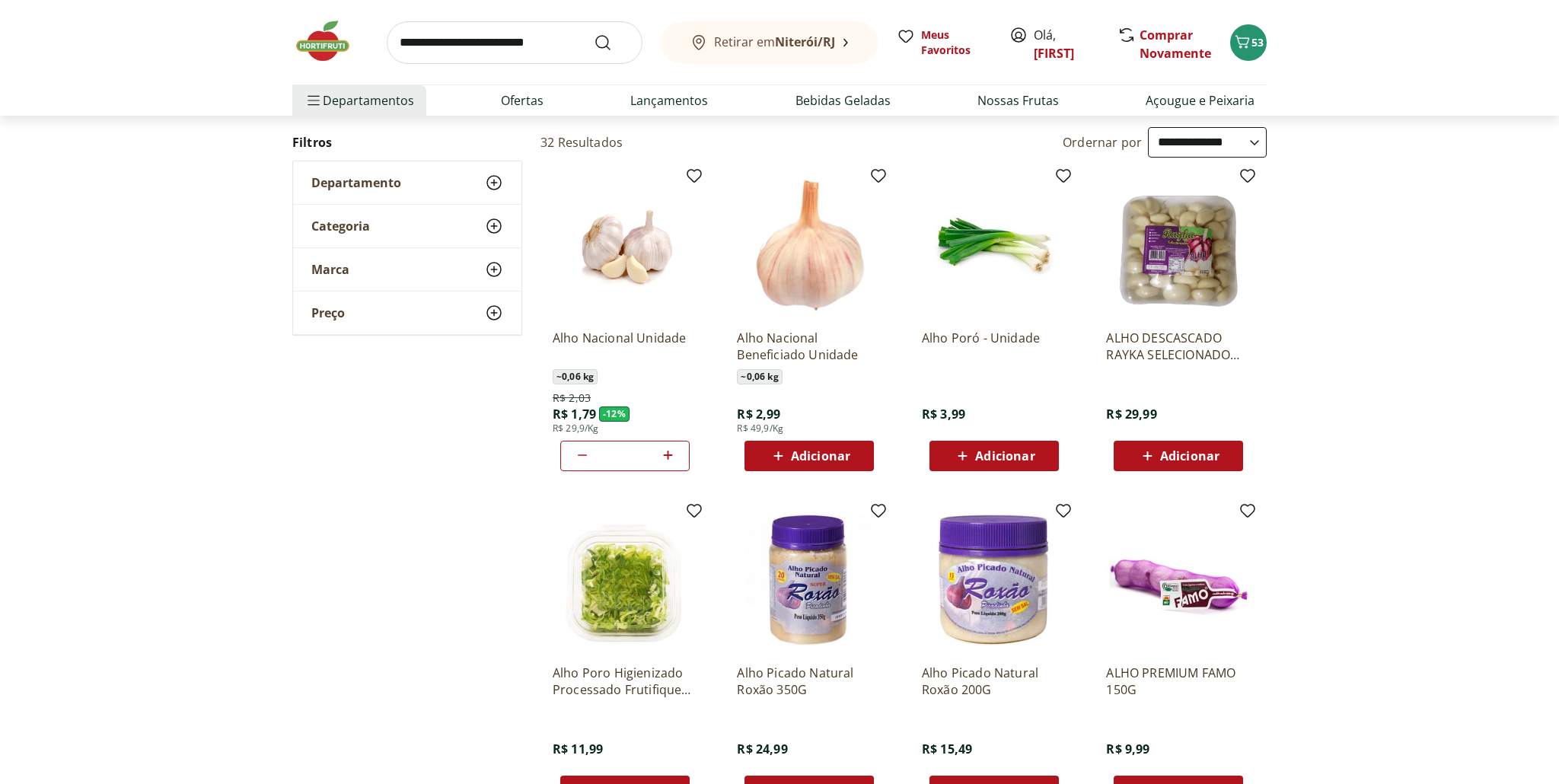 scroll, scrollTop: 0, scrollLeft: 0, axis: both 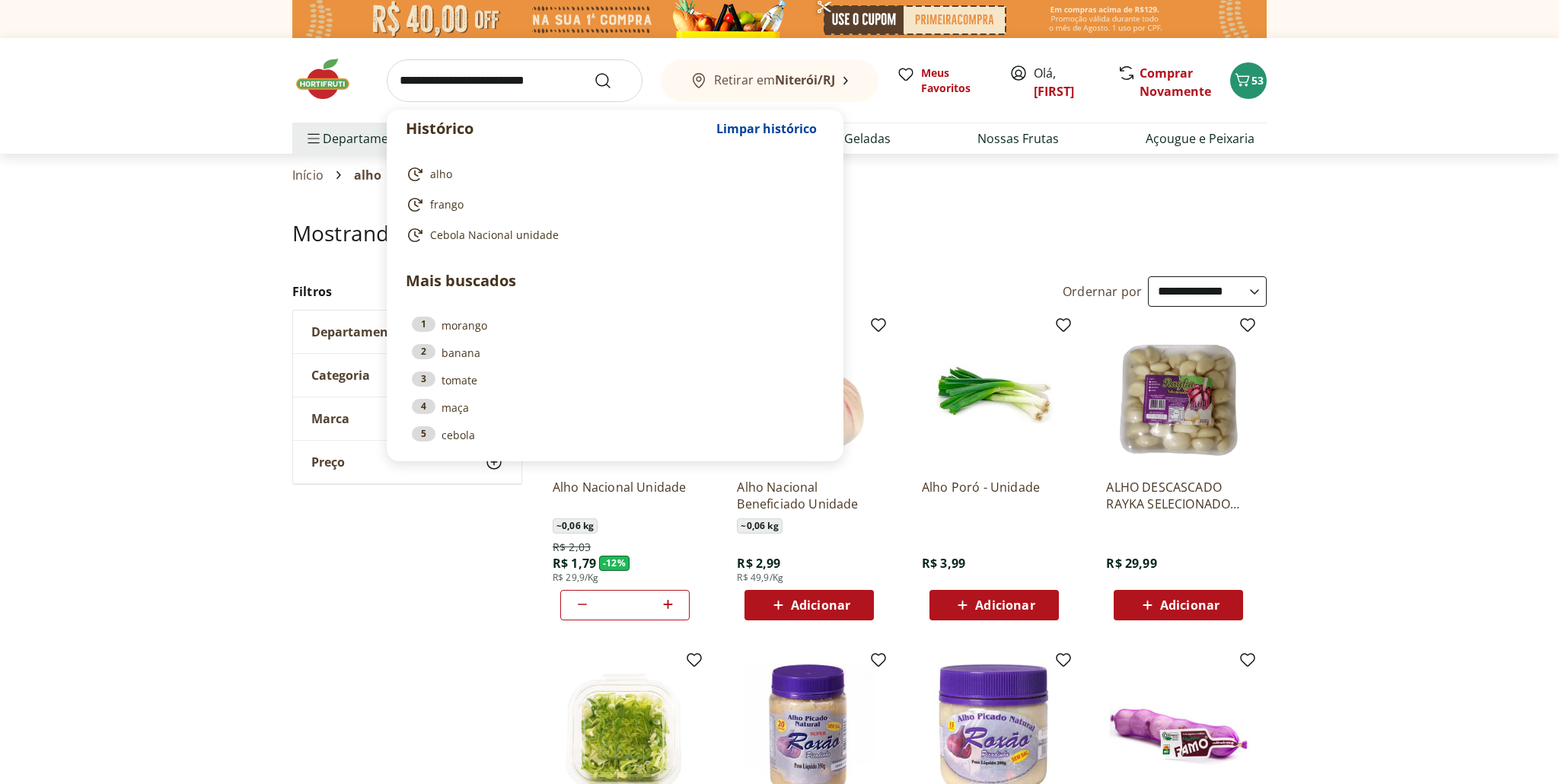 click at bounding box center [515, 81] 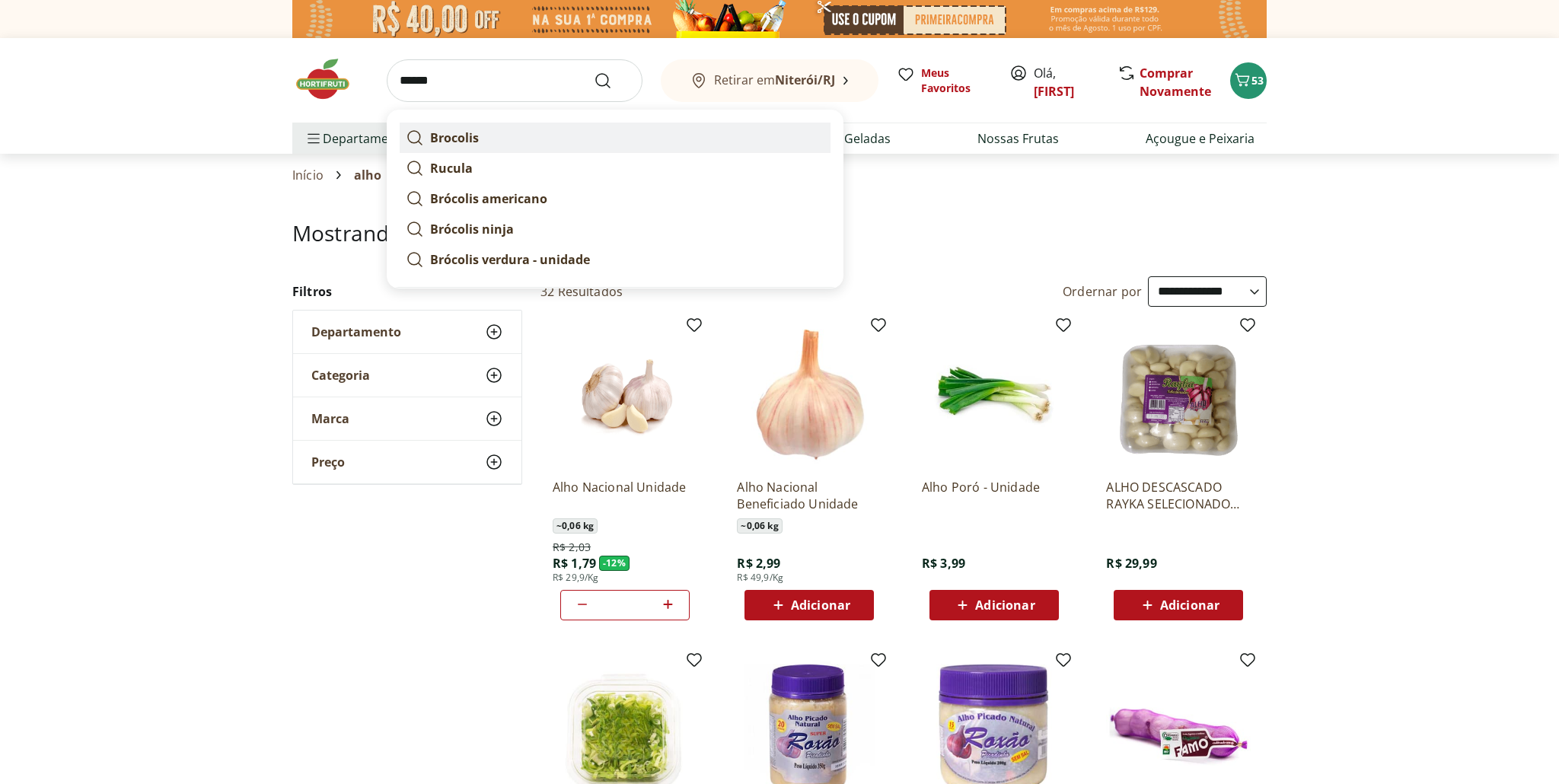click on "Brocolis" at bounding box center (454, 138) 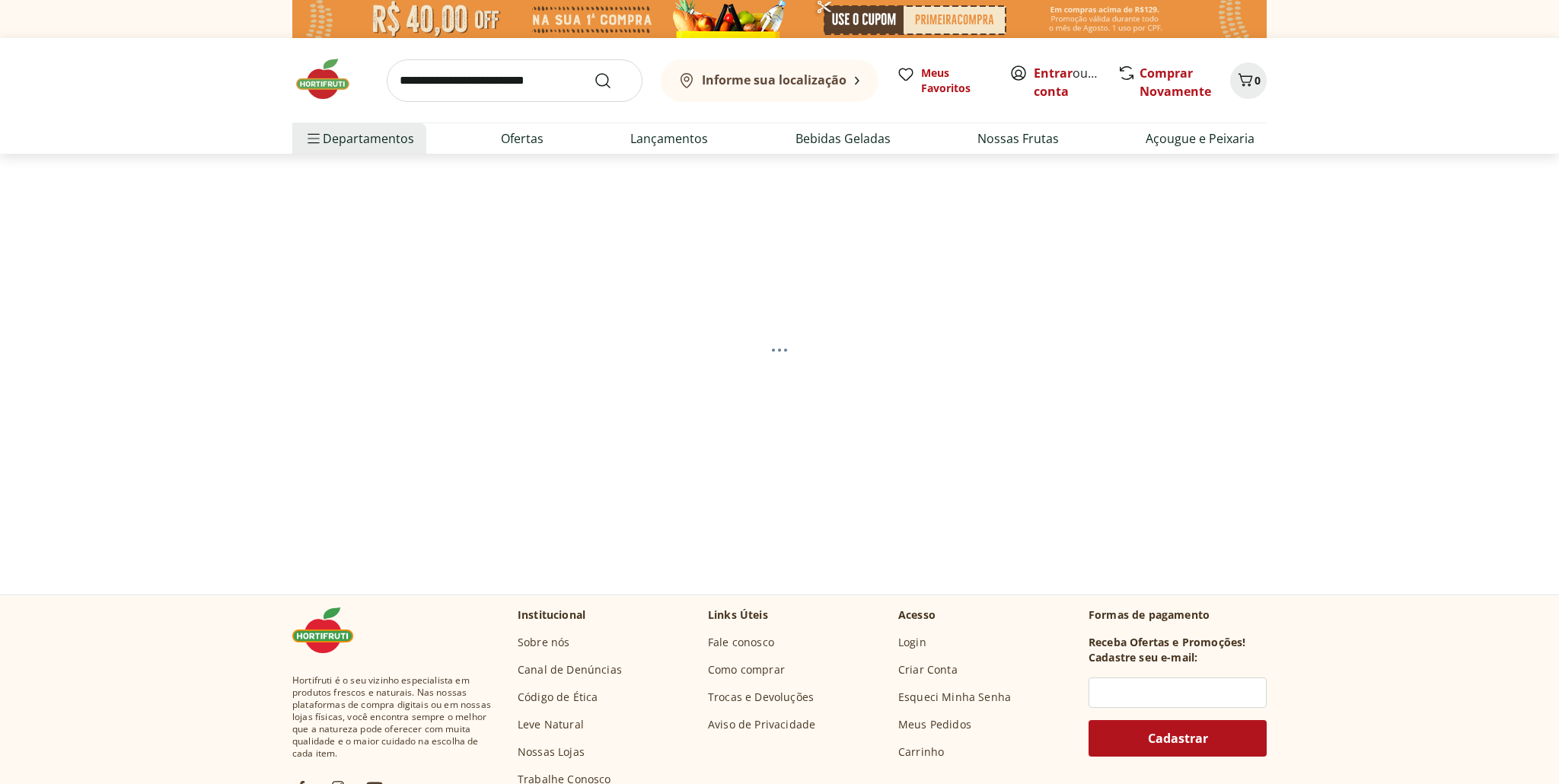 scroll, scrollTop: 0, scrollLeft: 0, axis: both 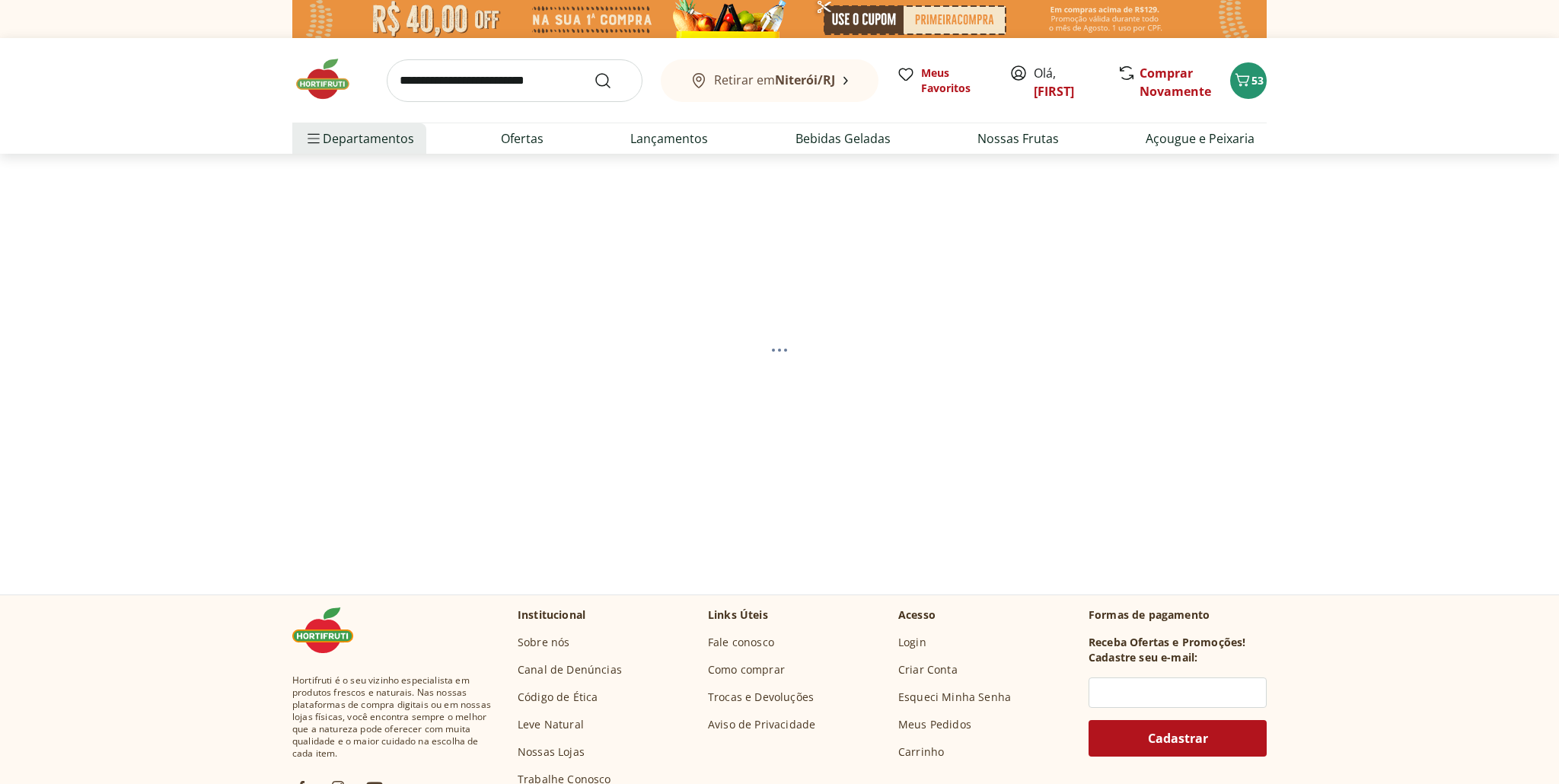 select on "**********" 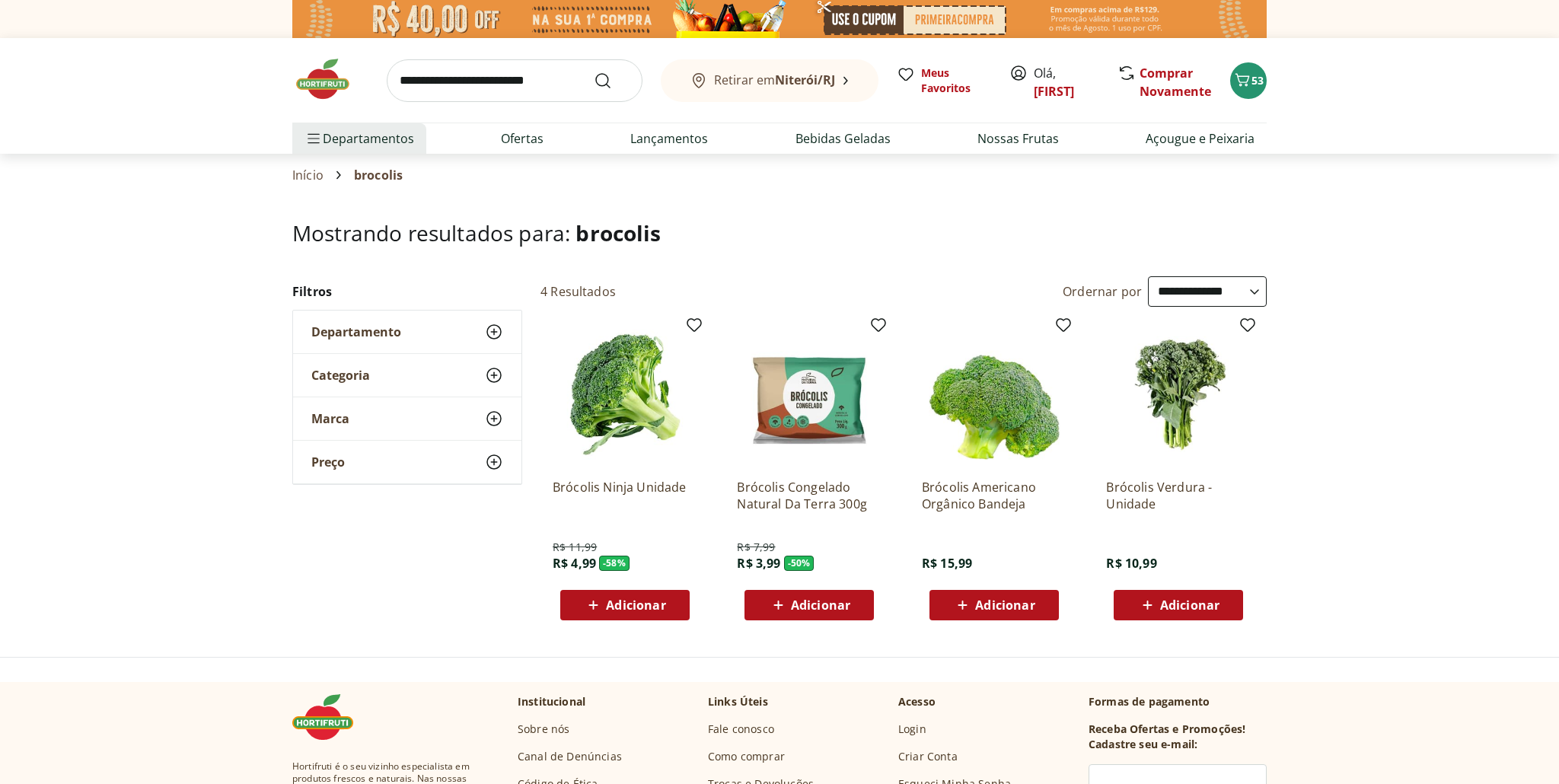 click on "Adicionar" at bounding box center [636, 605] 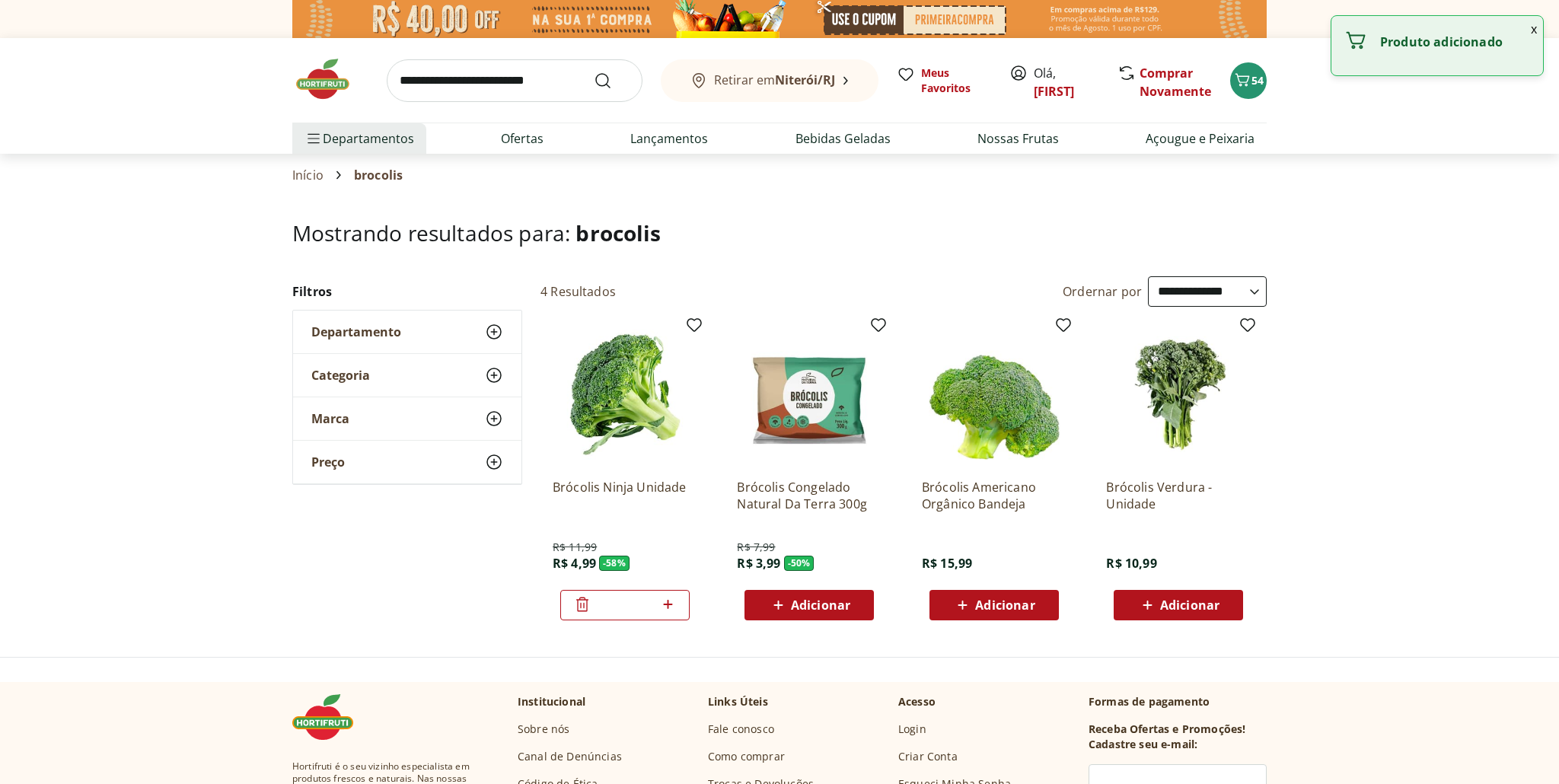 click 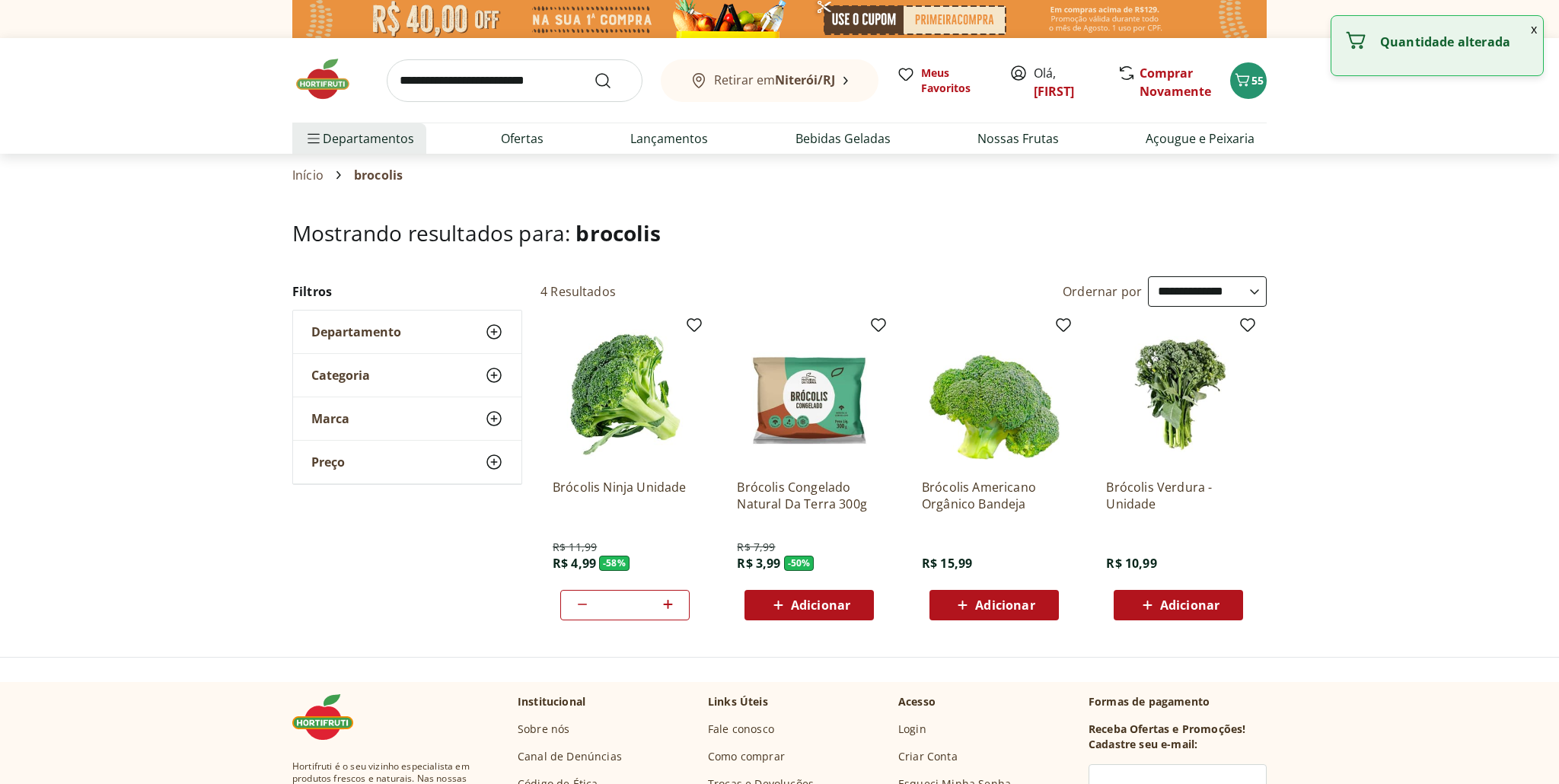 click on "Mostrando resultados para:   brocolis" at bounding box center (780, 248) 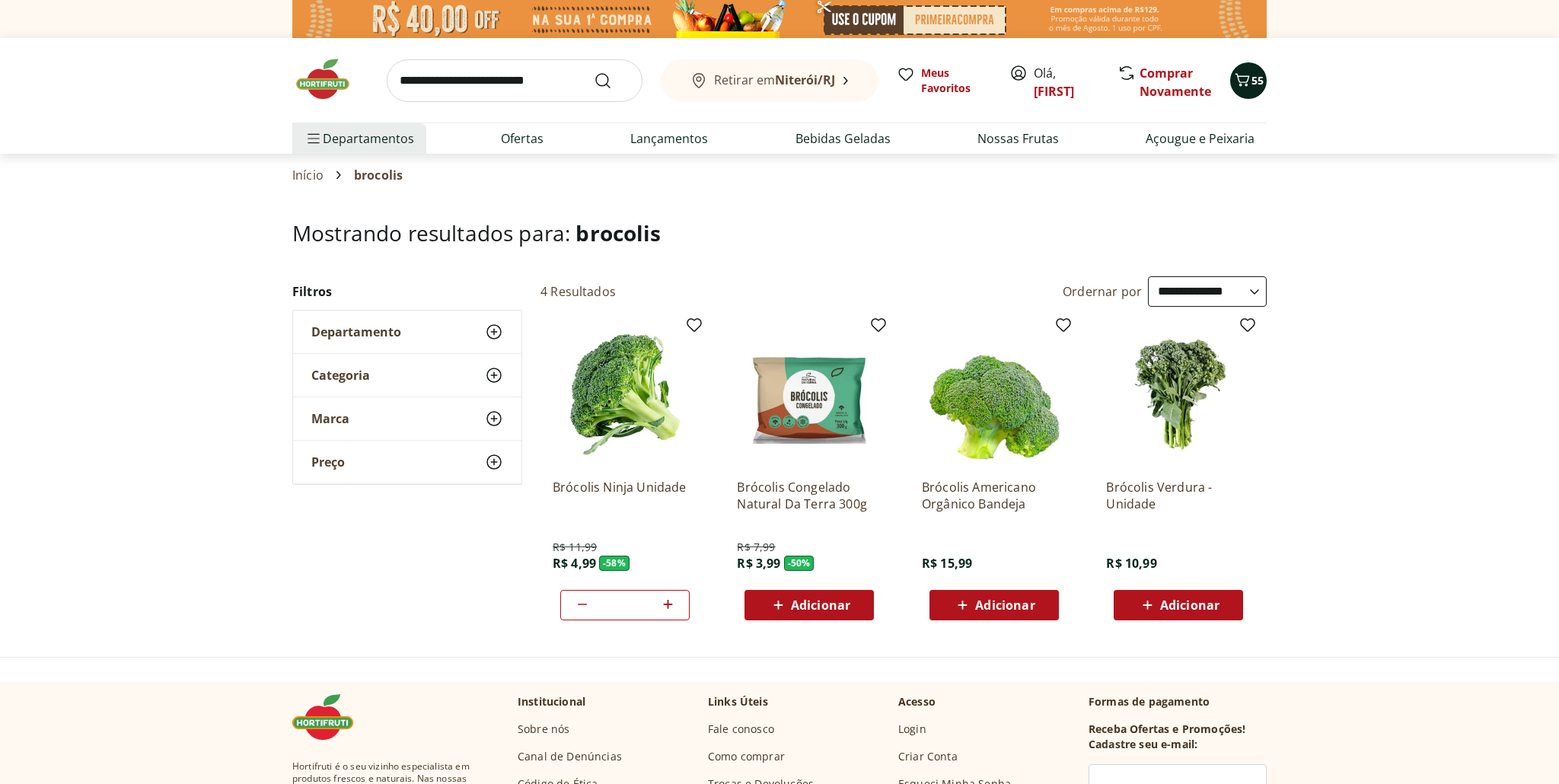 click on "55" at bounding box center [1258, 80] 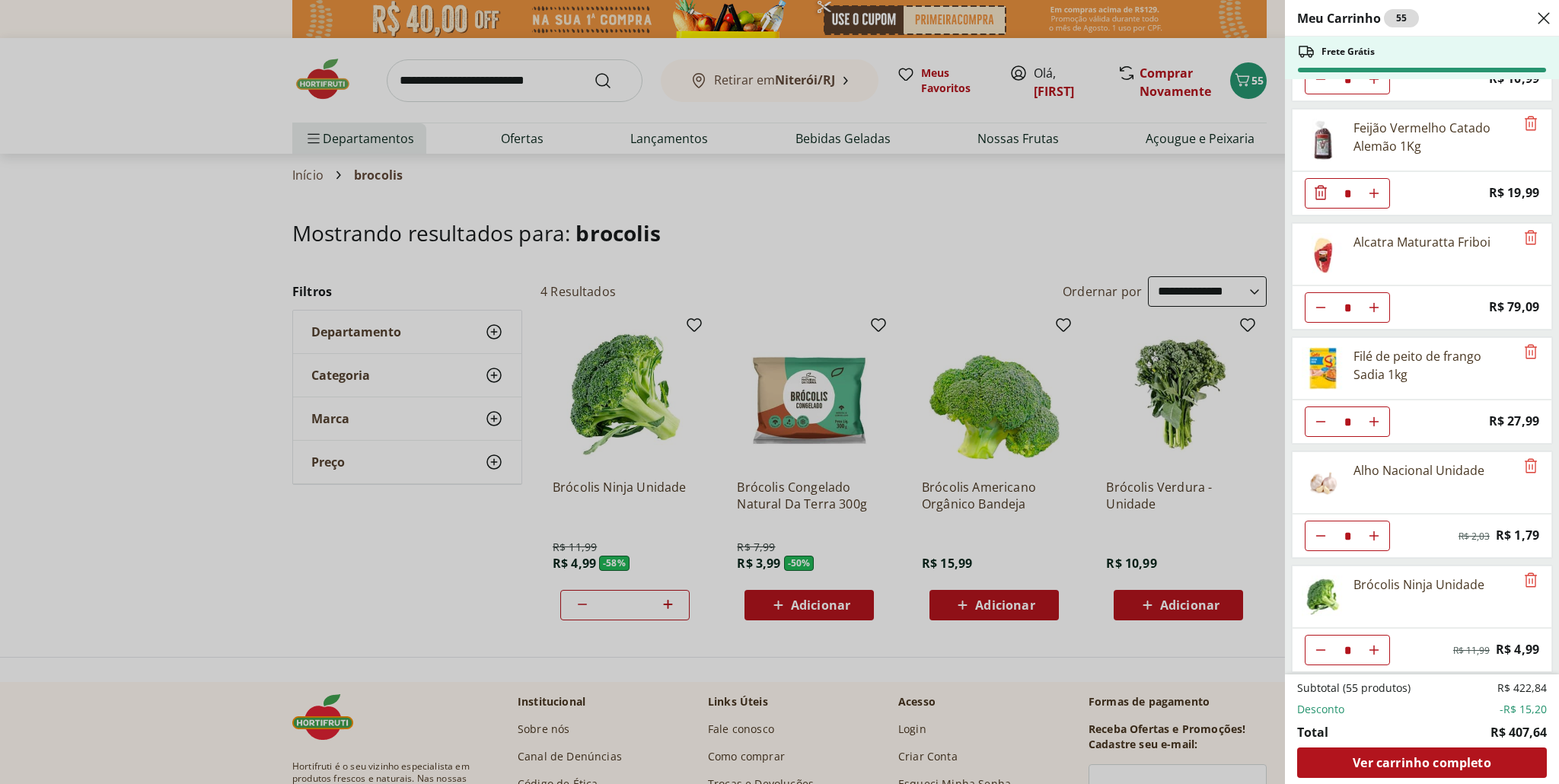 scroll, scrollTop: 1466, scrollLeft: 0, axis: vertical 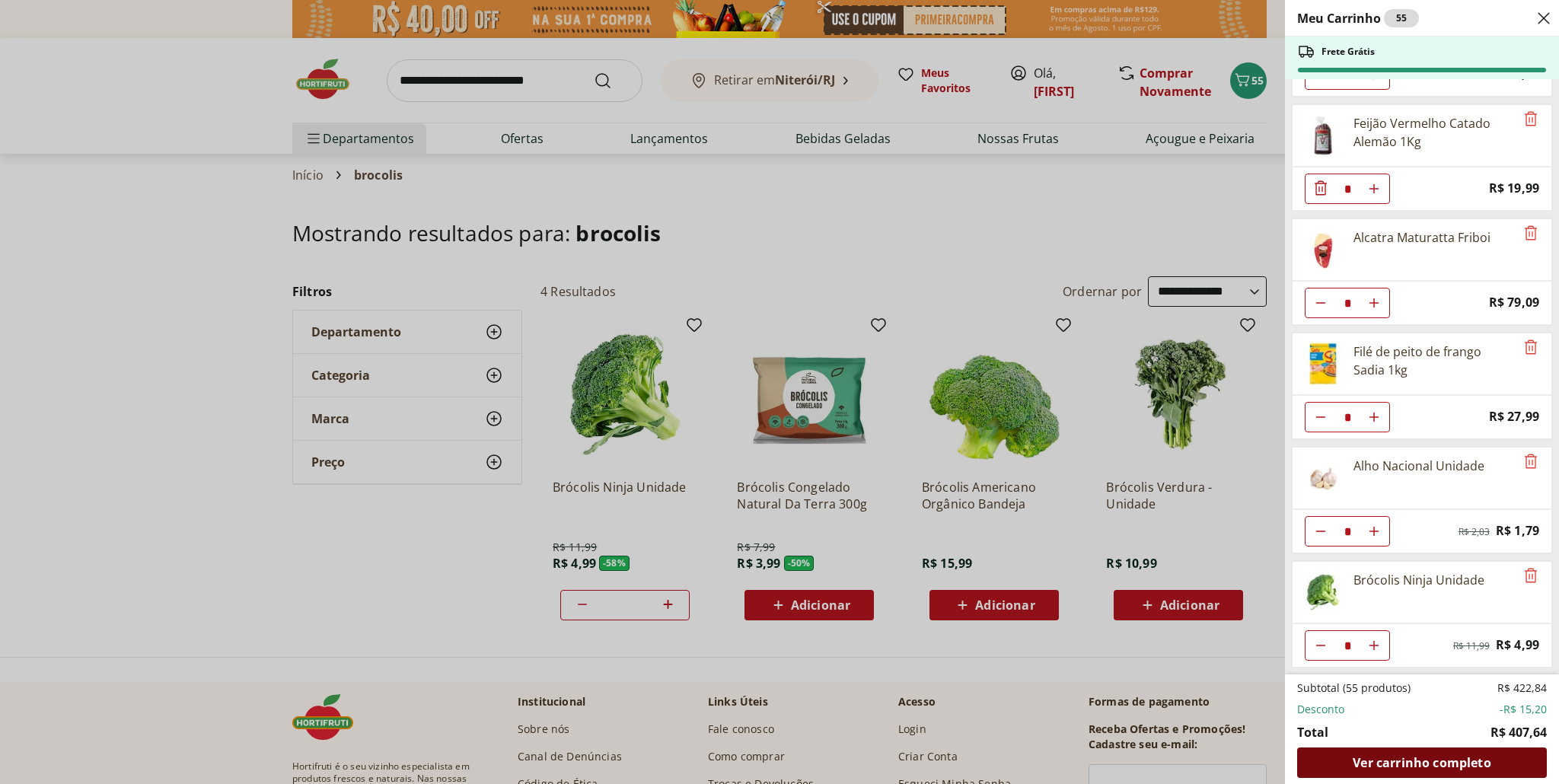 click on "Ver carrinho completo" at bounding box center (1421, 763) 